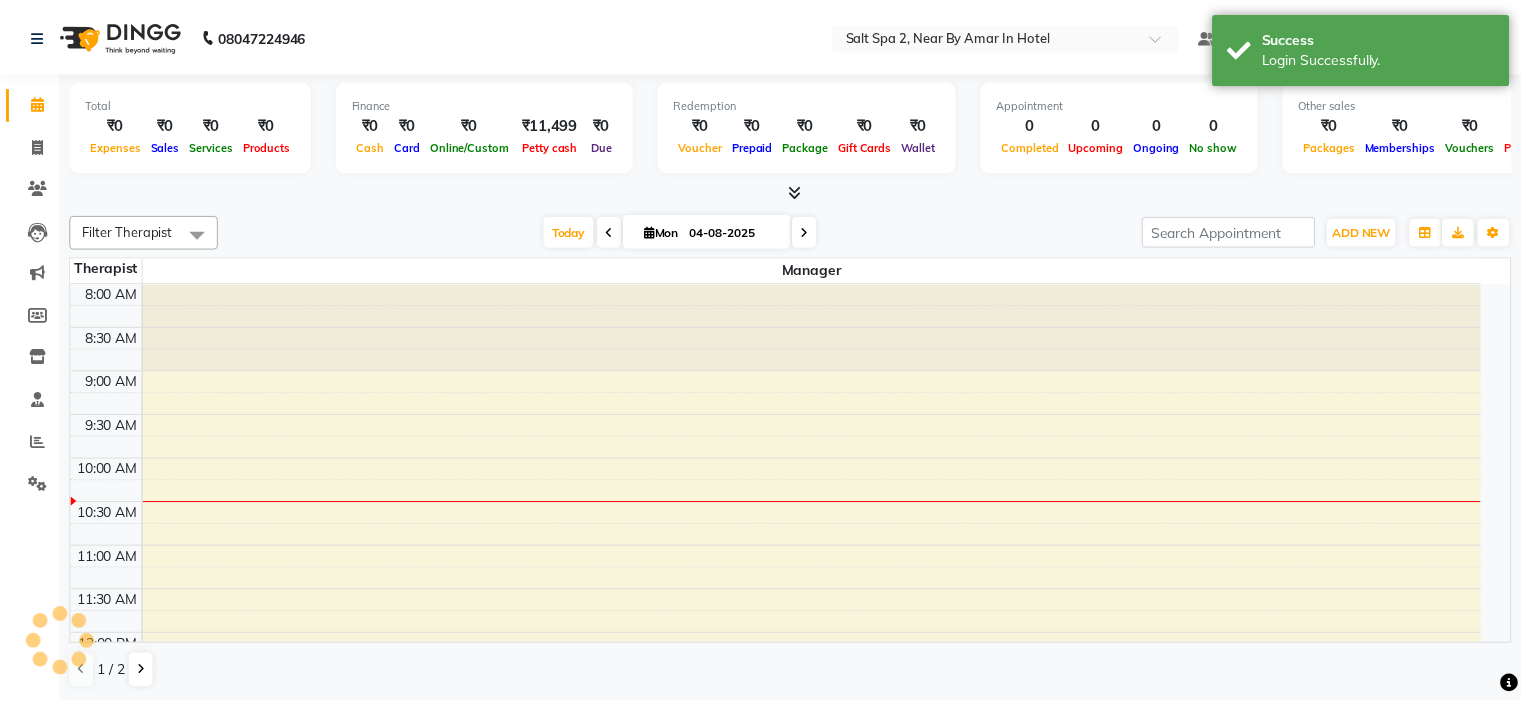 scroll, scrollTop: 0, scrollLeft: 0, axis: both 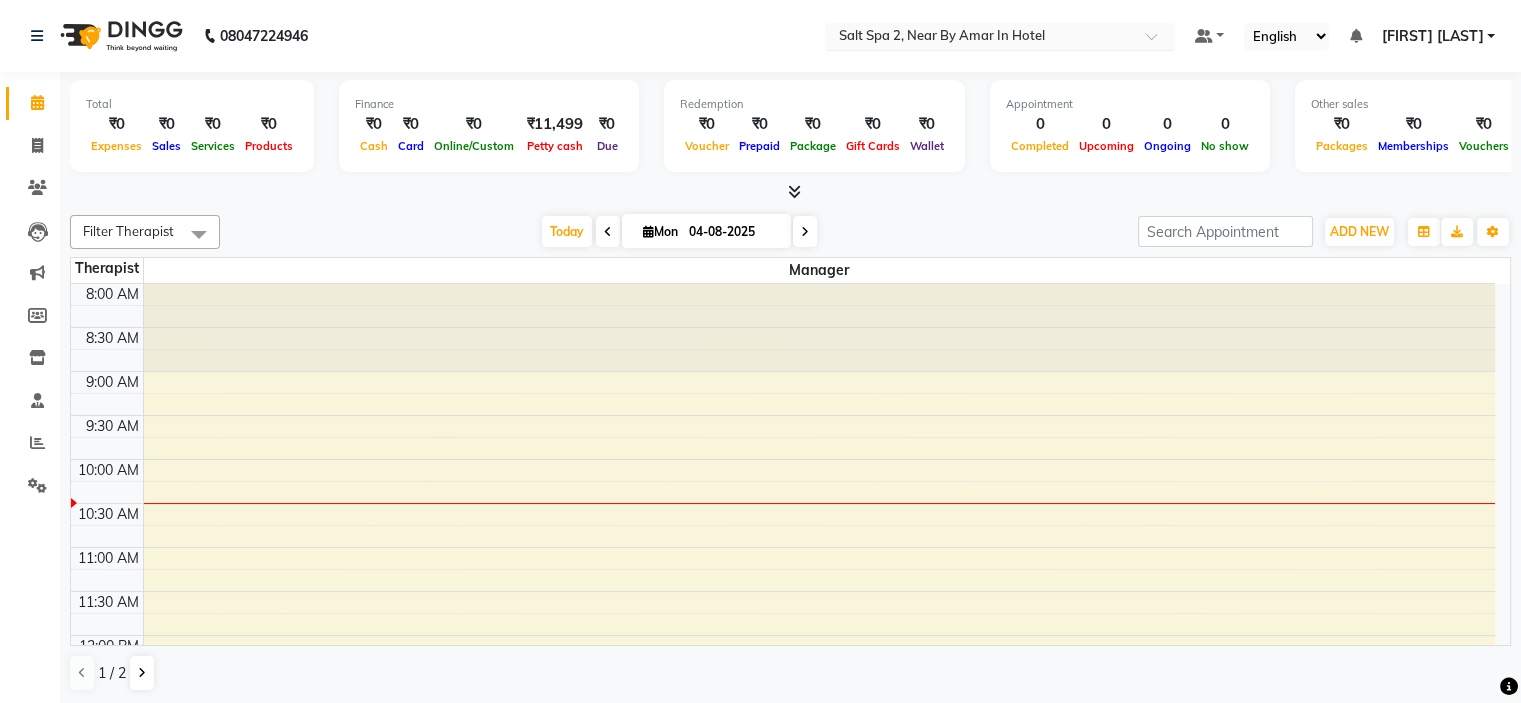 click at bounding box center (980, 38) 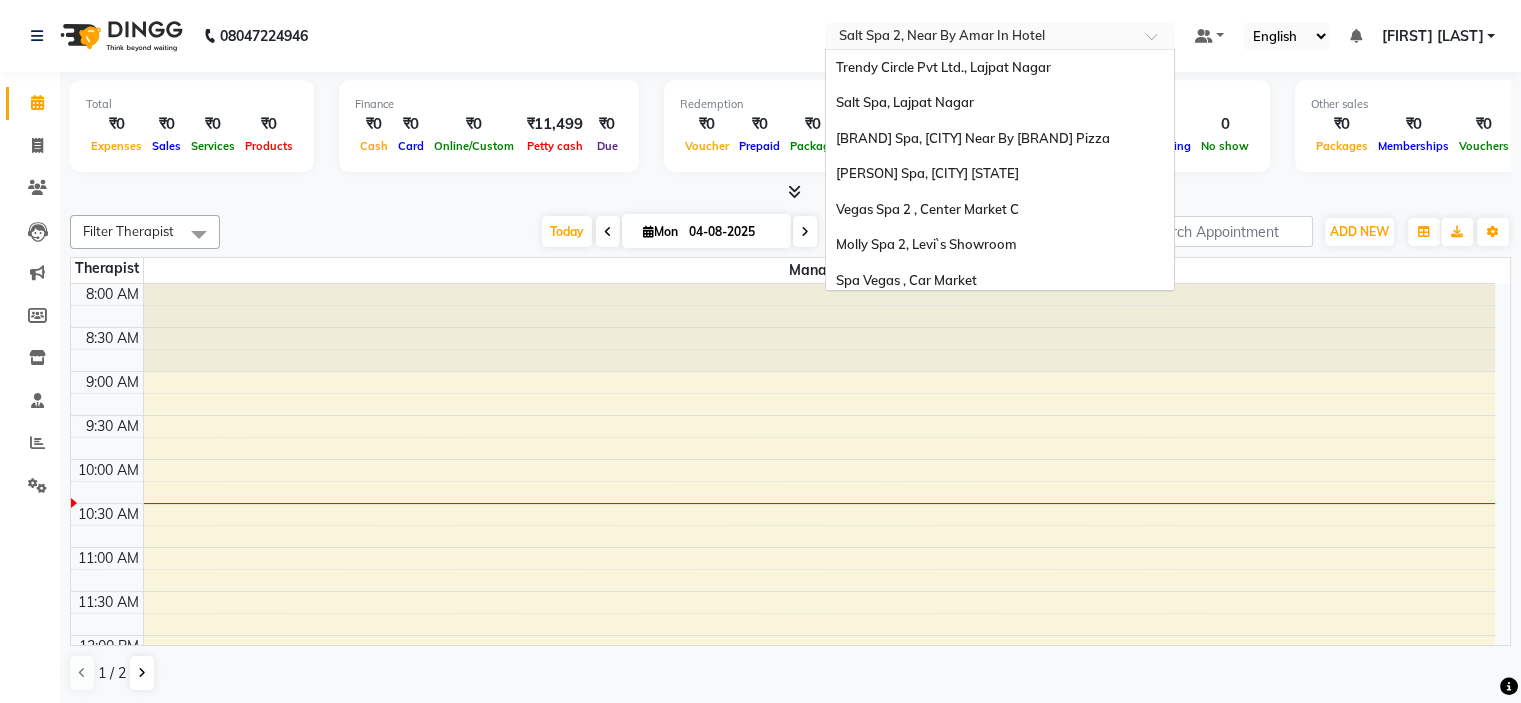 scroll, scrollTop: 186, scrollLeft: 0, axis: vertical 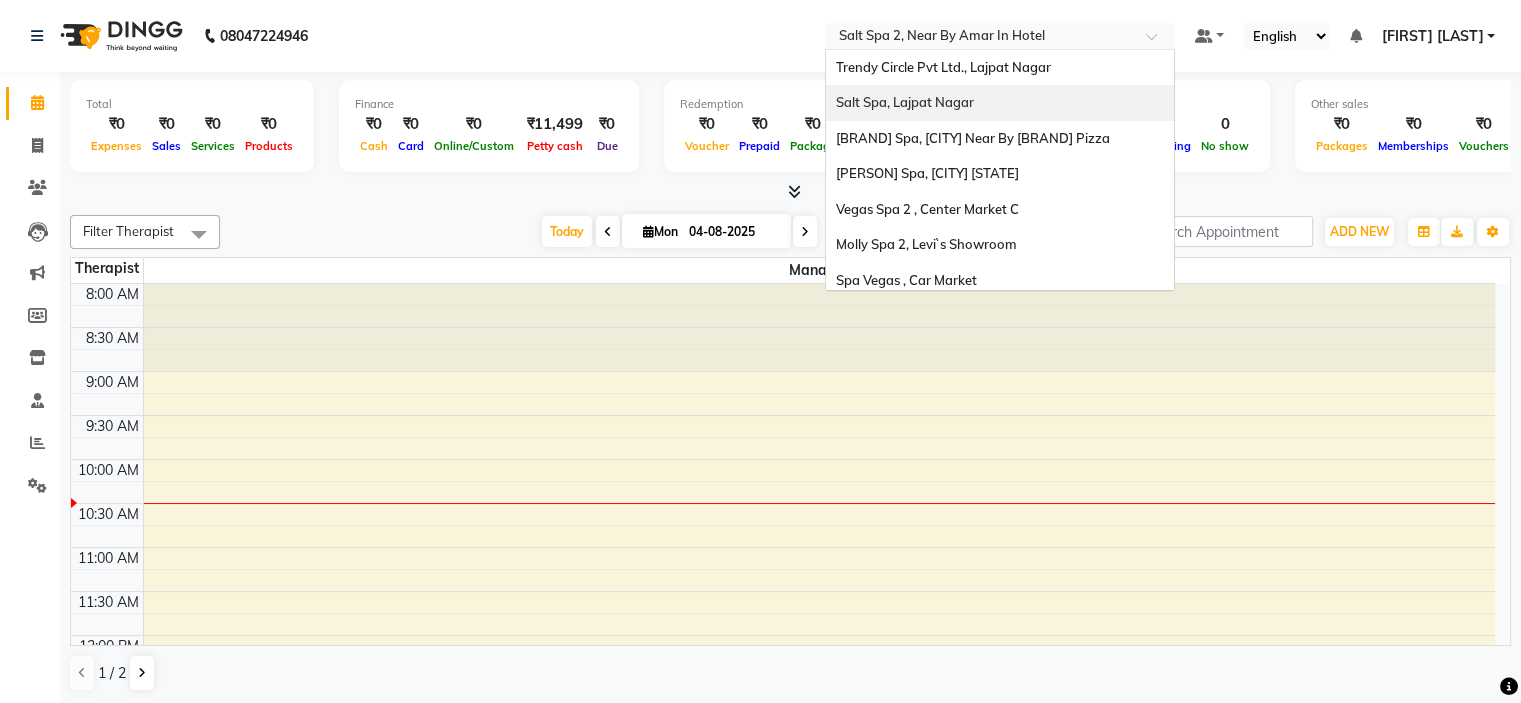 click on "Salt Spa, Lajpat Nagar" at bounding box center (1000, 103) 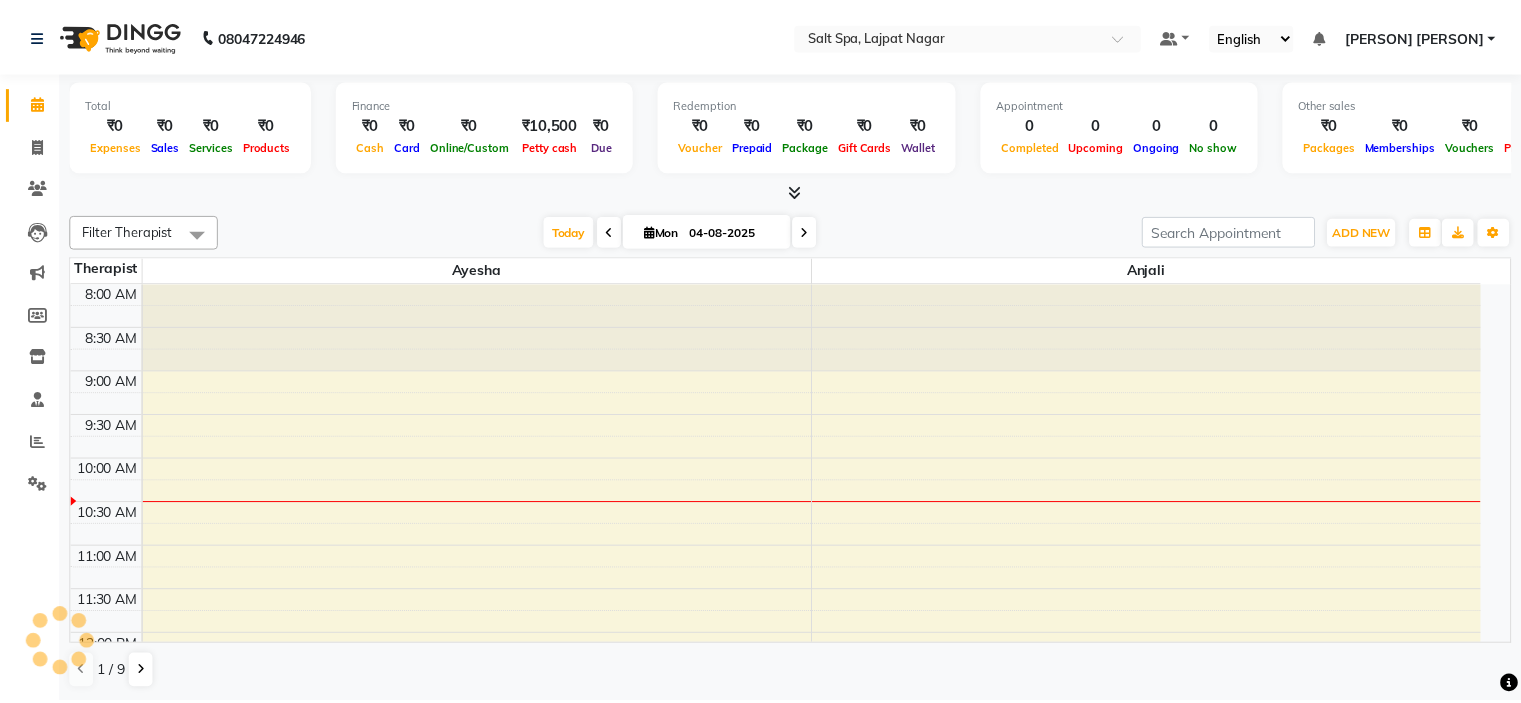 scroll, scrollTop: 0, scrollLeft: 0, axis: both 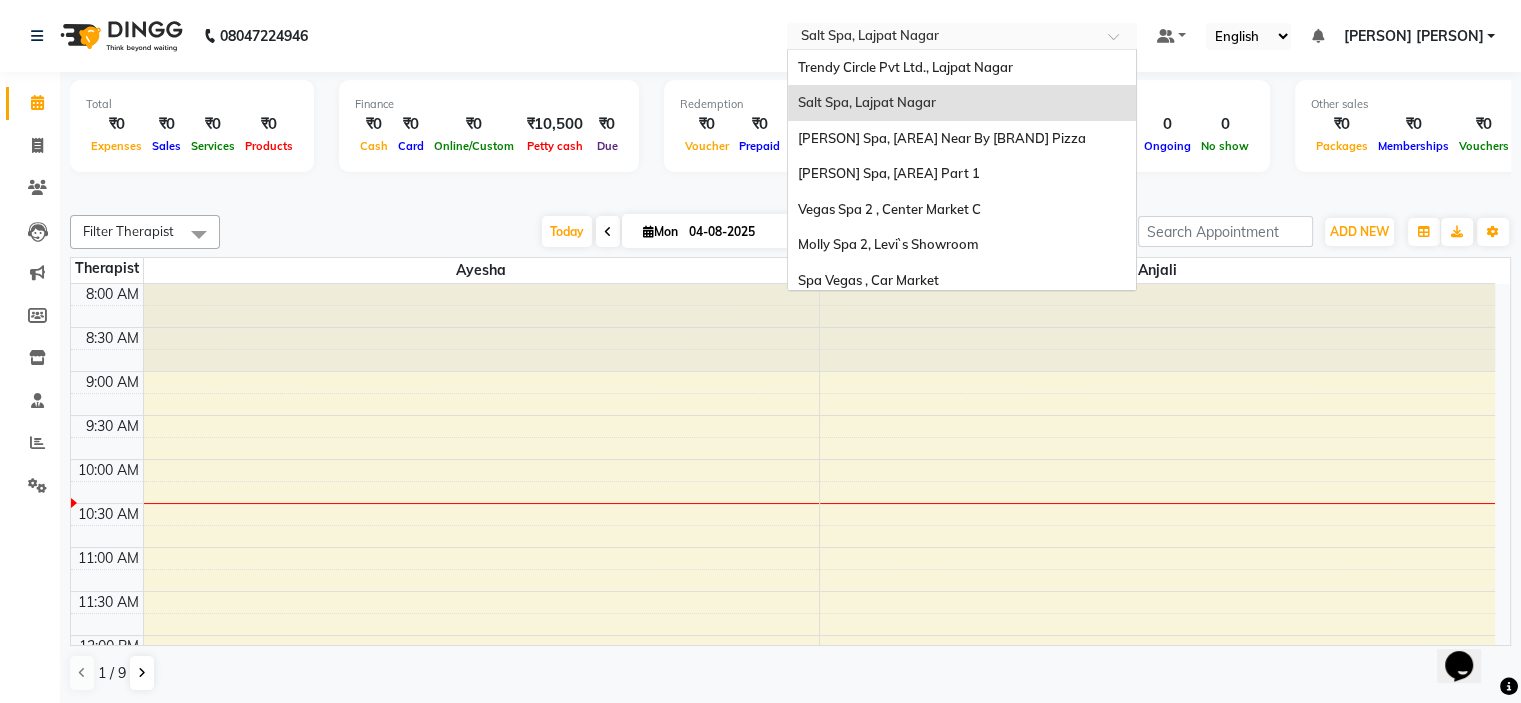 click at bounding box center (942, 38) 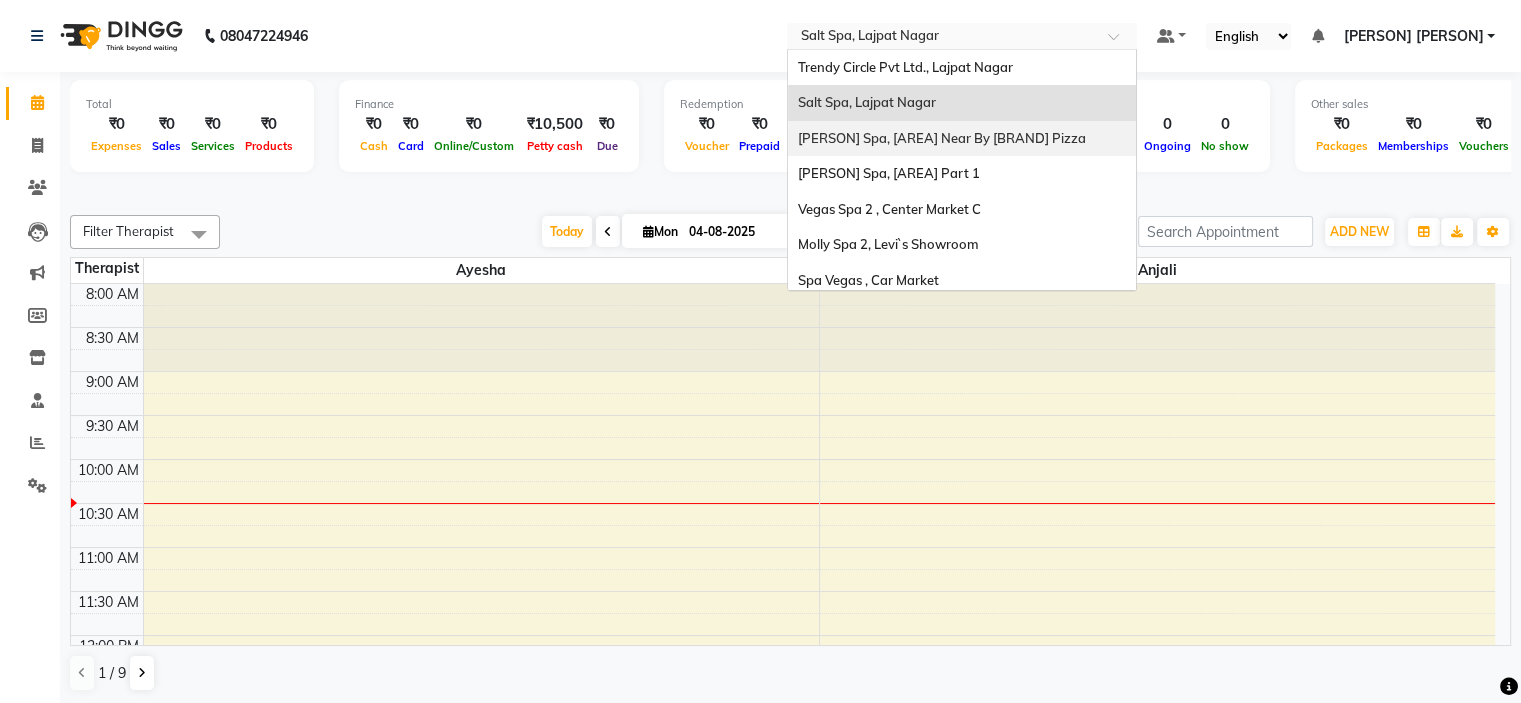 click on "[NAME] Spa, [LOCALITY] Near By [BRAND] Pizza" at bounding box center (942, 138) 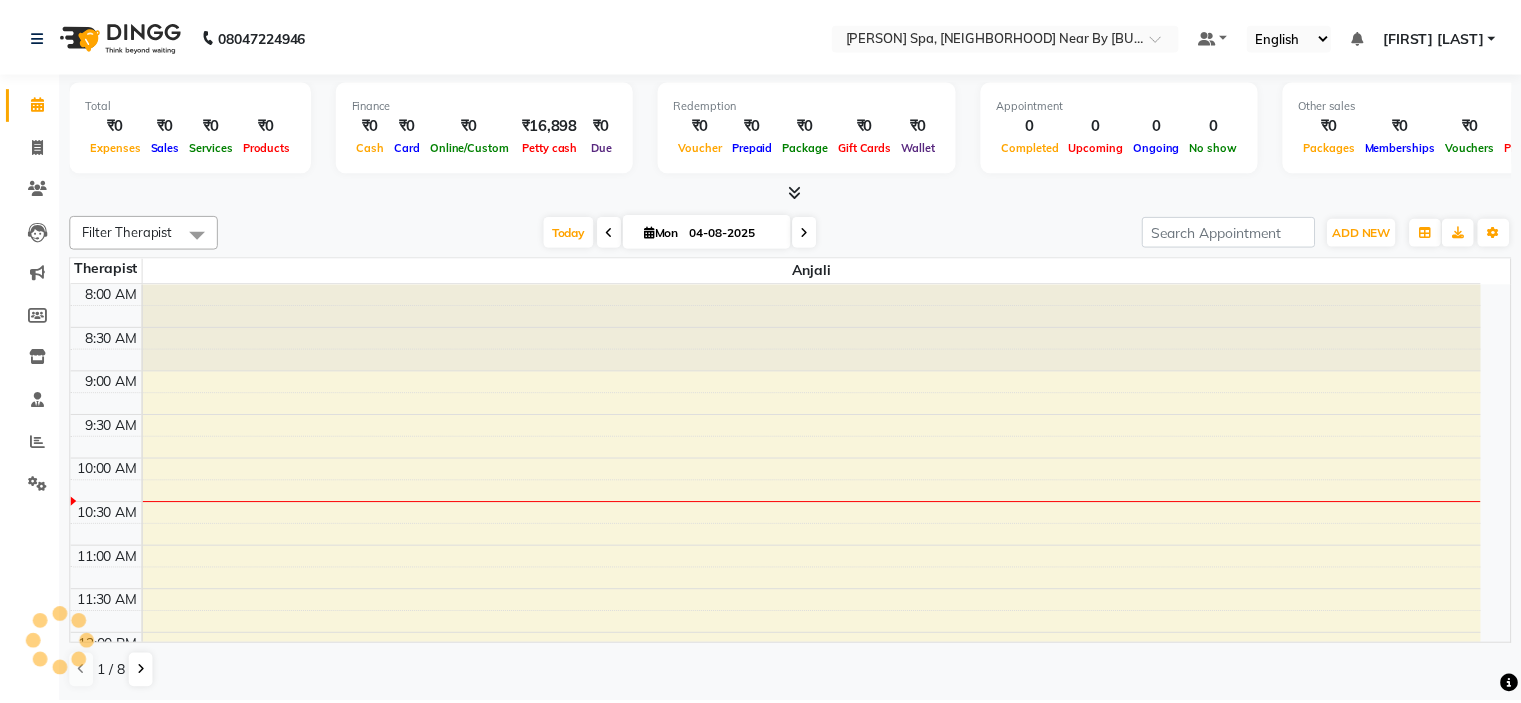 scroll, scrollTop: 0, scrollLeft: 0, axis: both 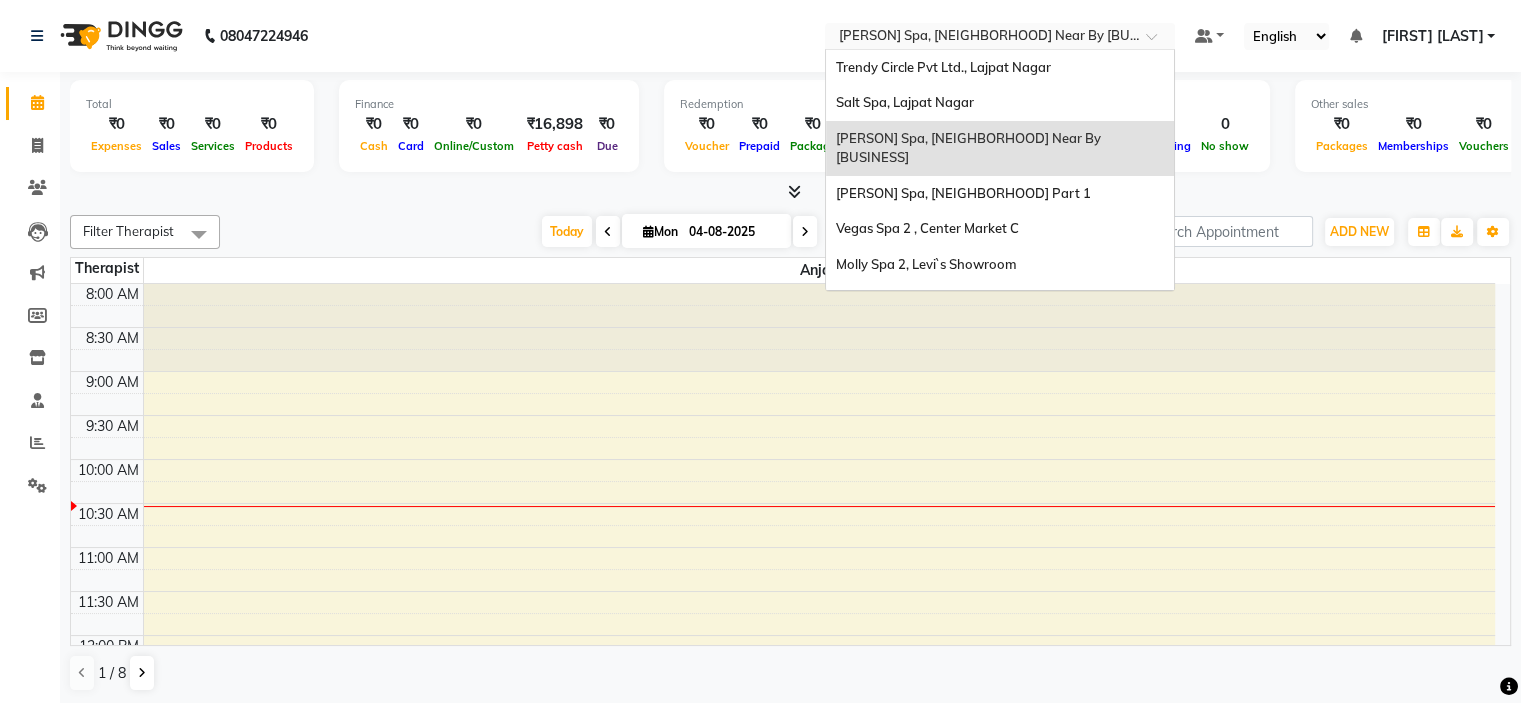 click at bounding box center (980, 38) 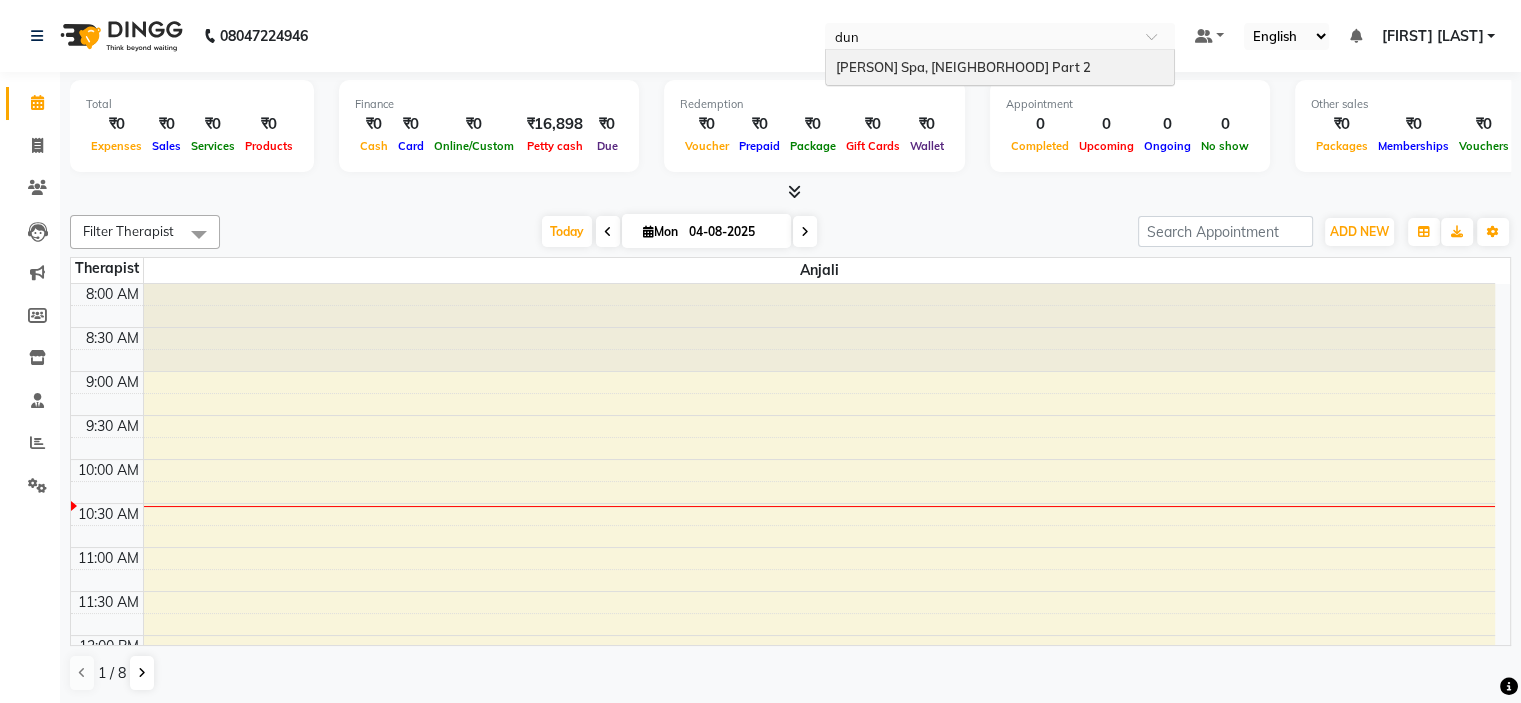 type on "dune" 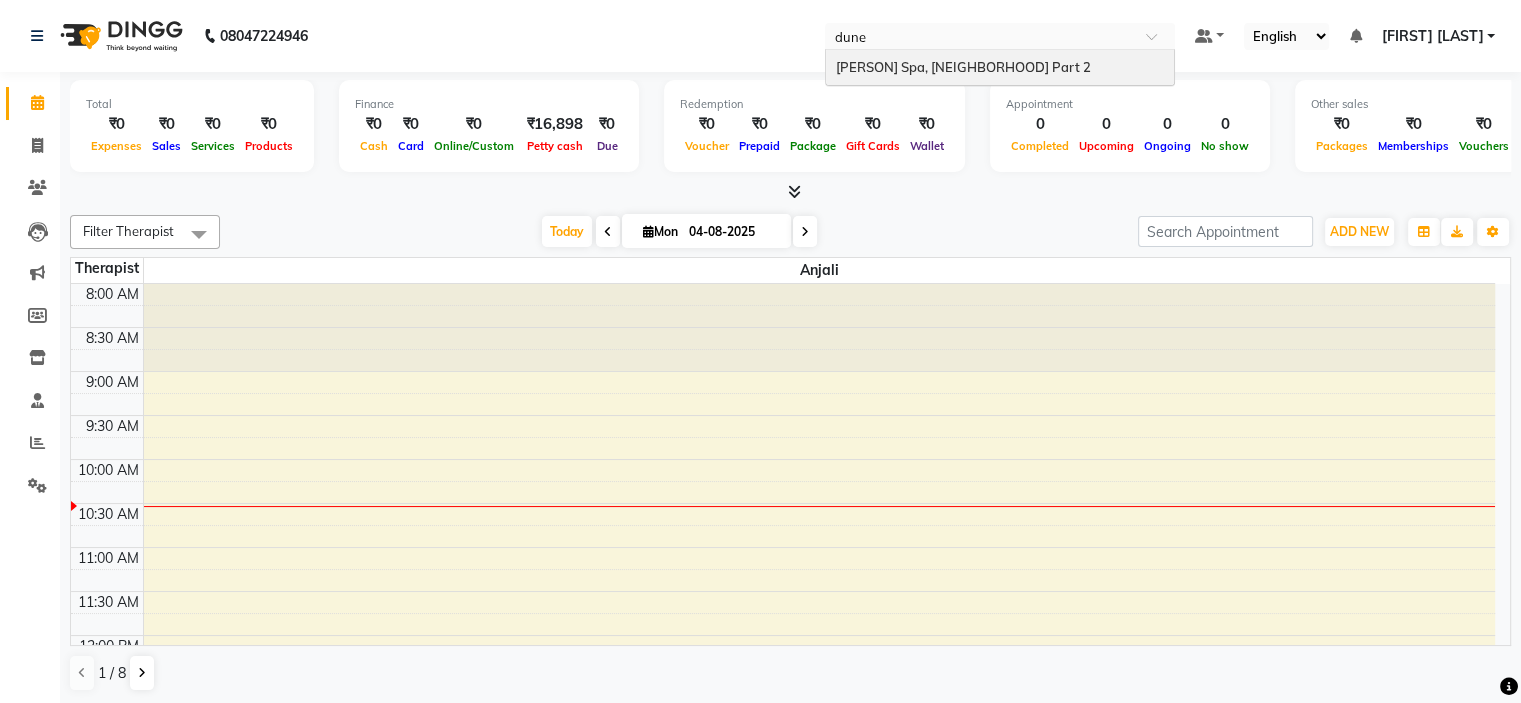 type 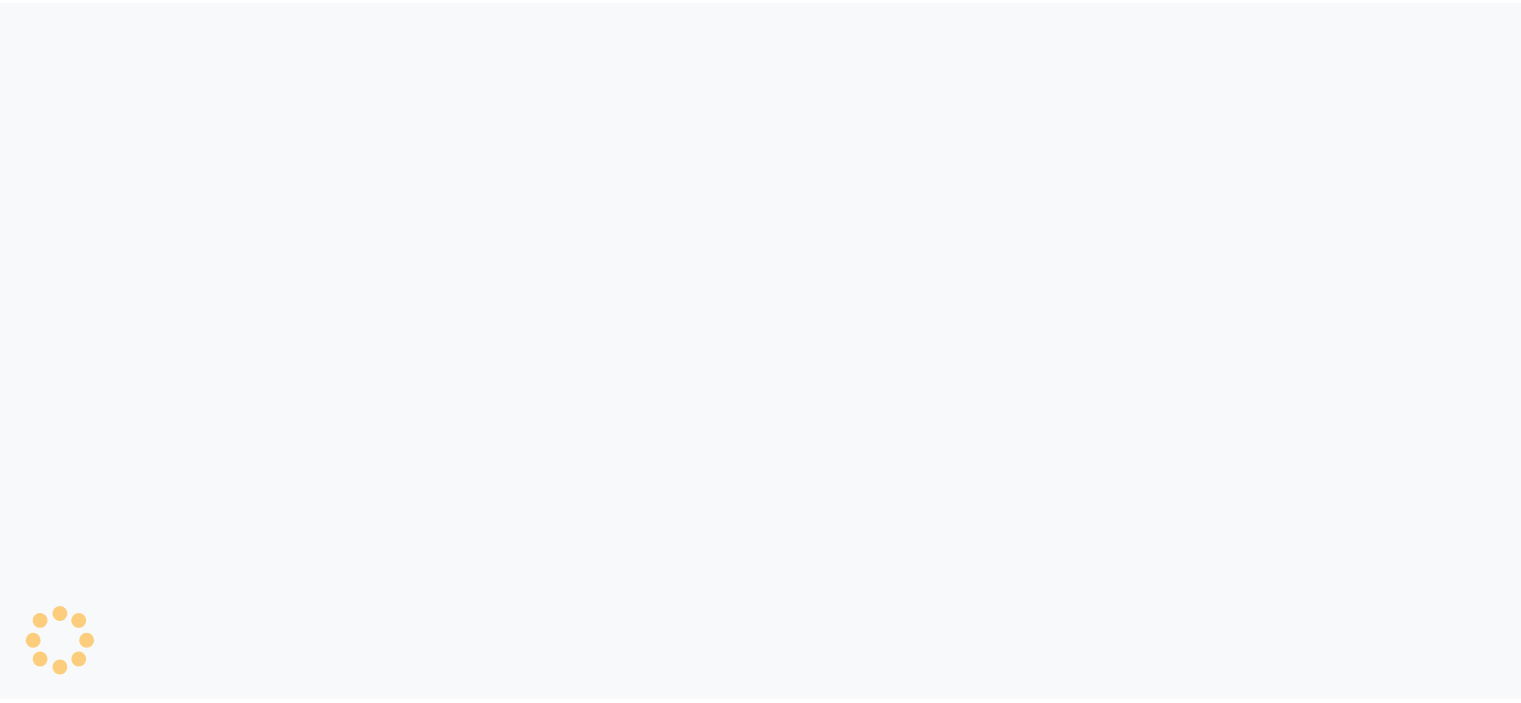 scroll, scrollTop: 0, scrollLeft: 0, axis: both 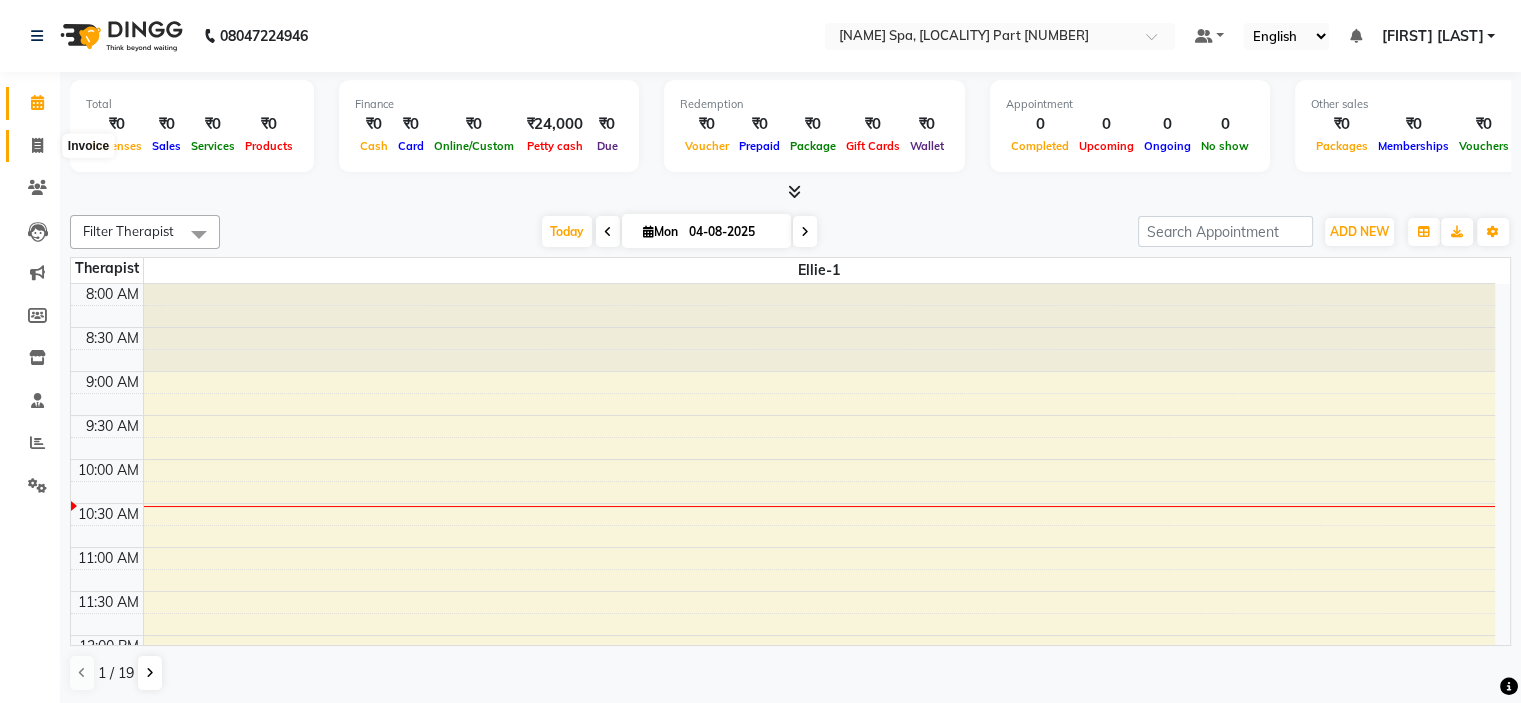 click 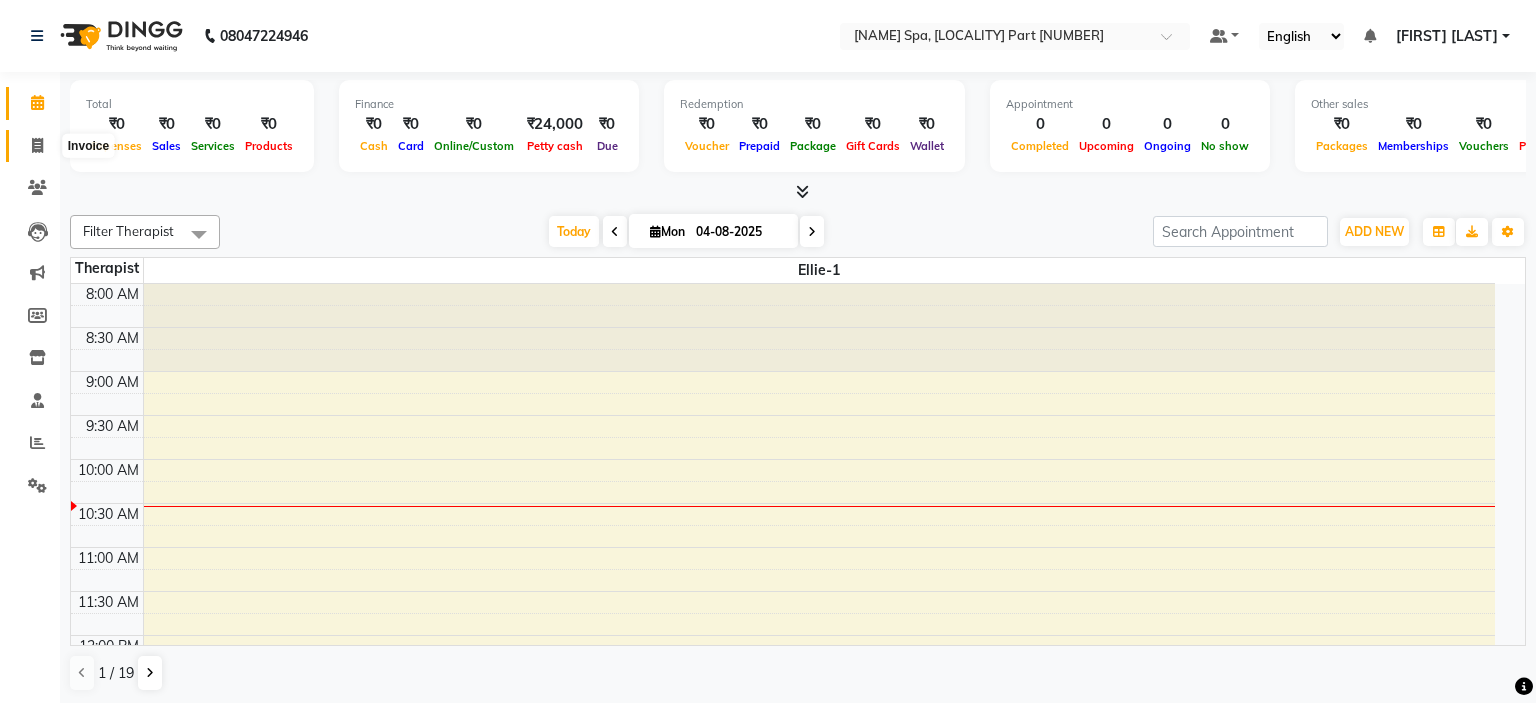 select on "7601" 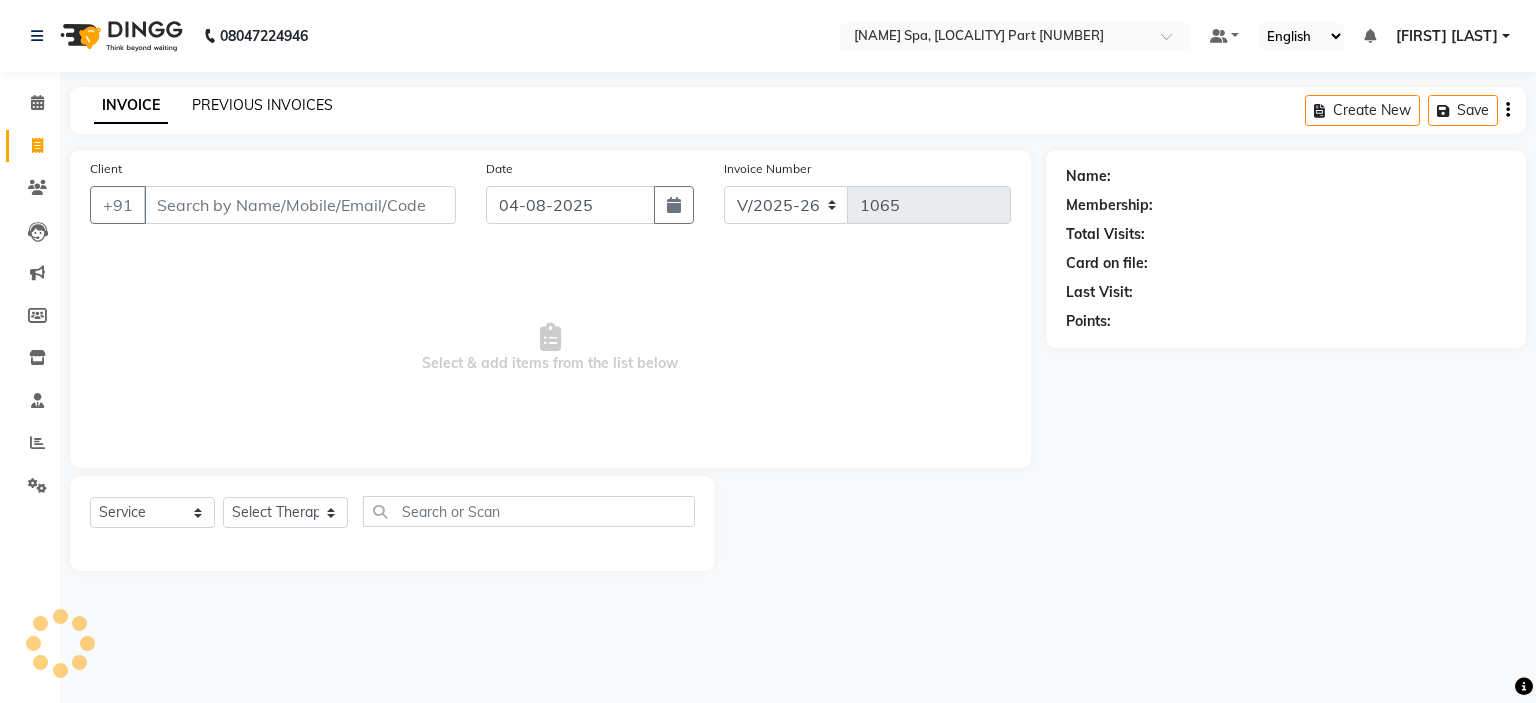 click on "PREVIOUS INVOICES" 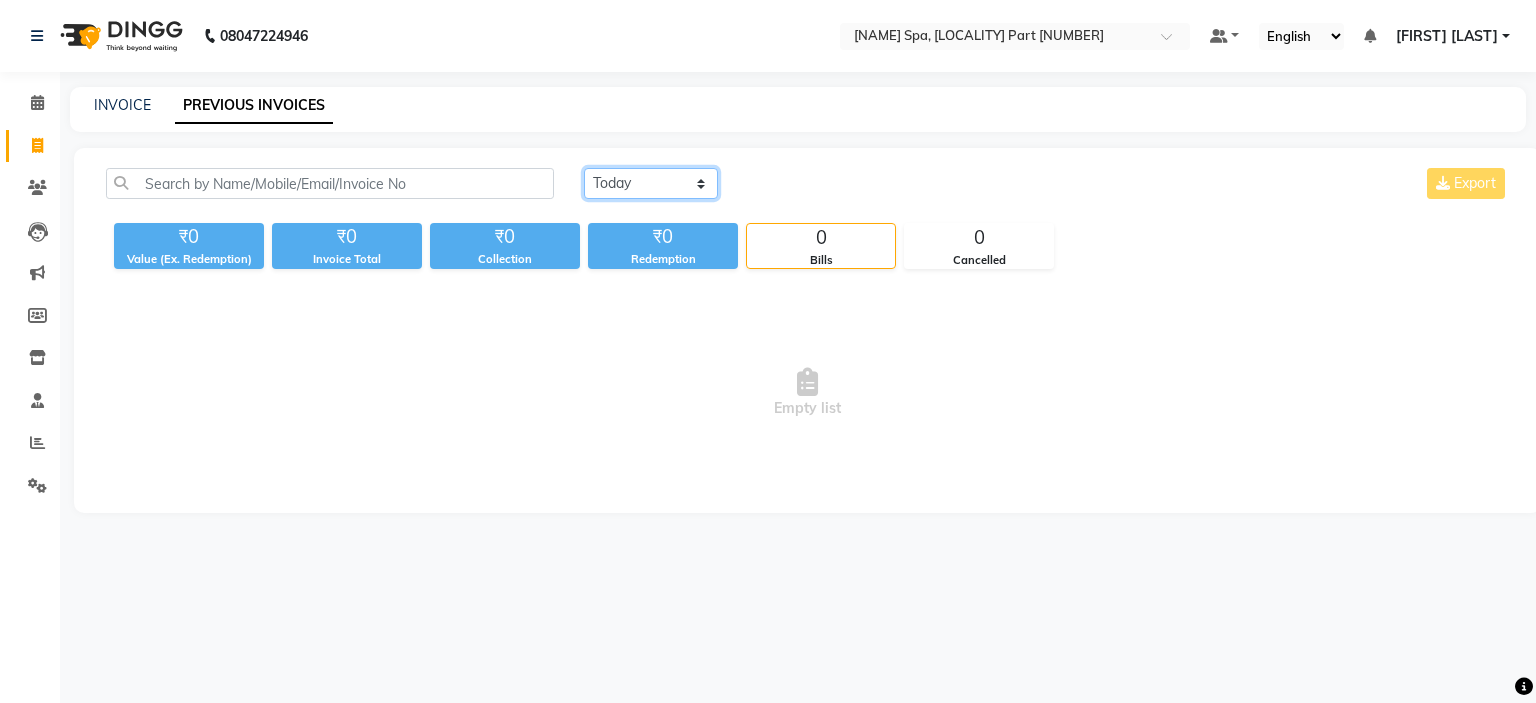 click on "Today Yesterday Custom Range" 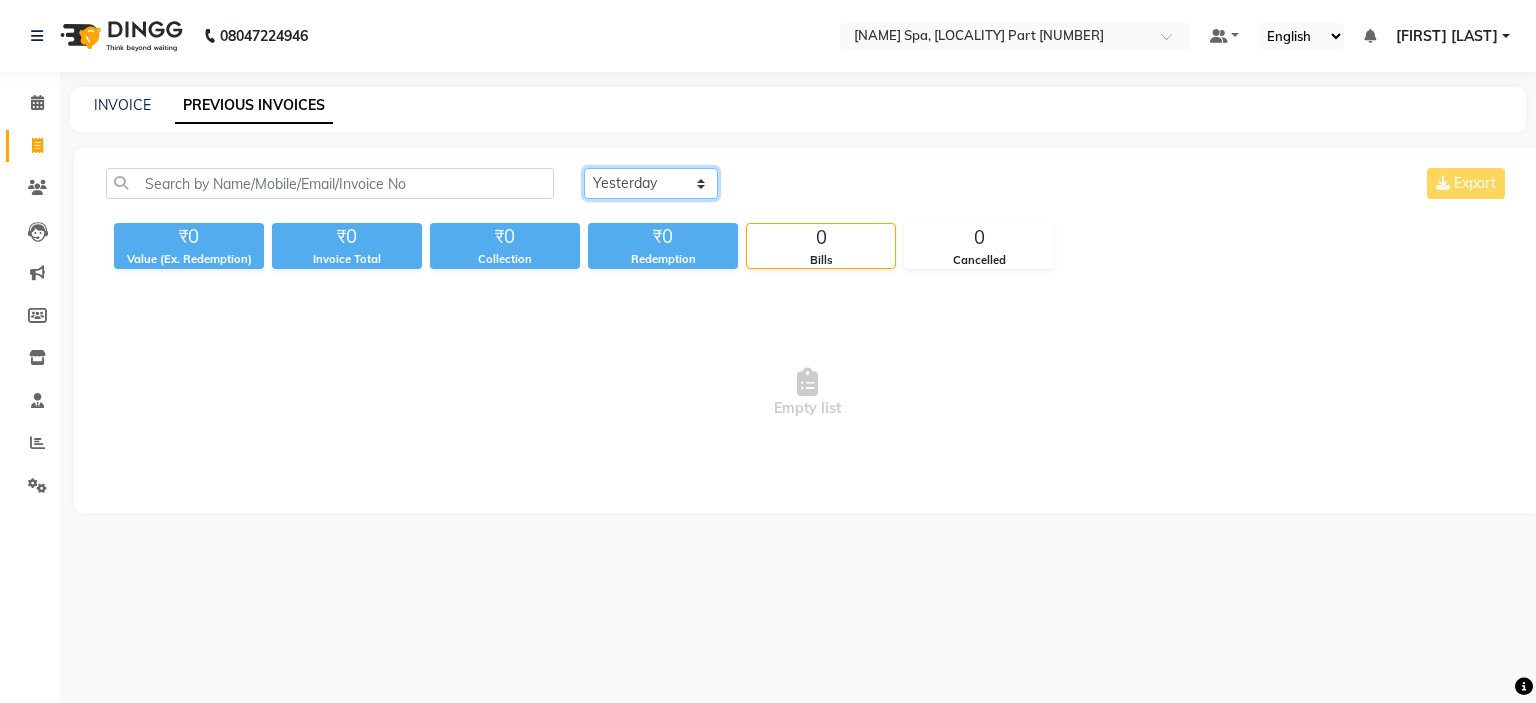 click on "Today Yesterday Custom Range" 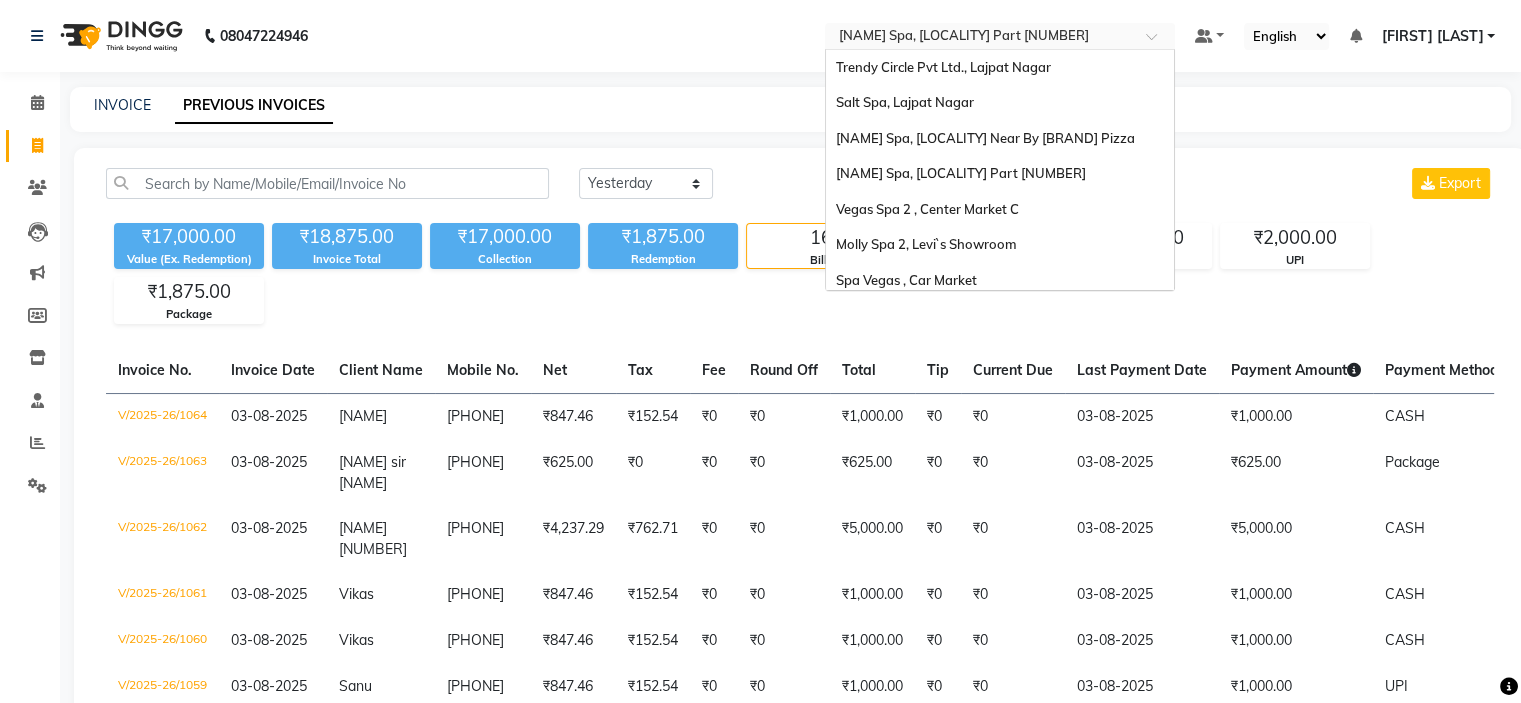 click at bounding box center (980, 38) 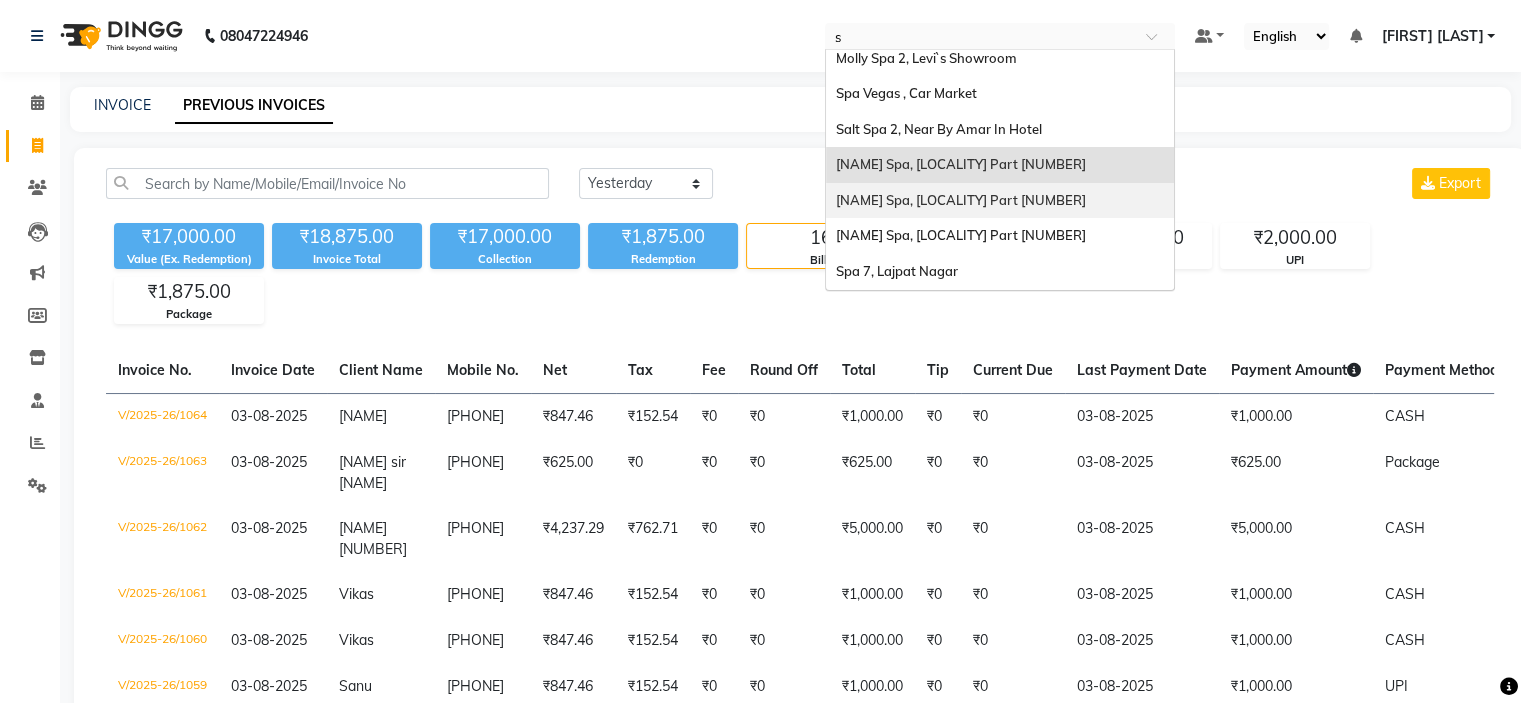 scroll, scrollTop: 0, scrollLeft: 0, axis: both 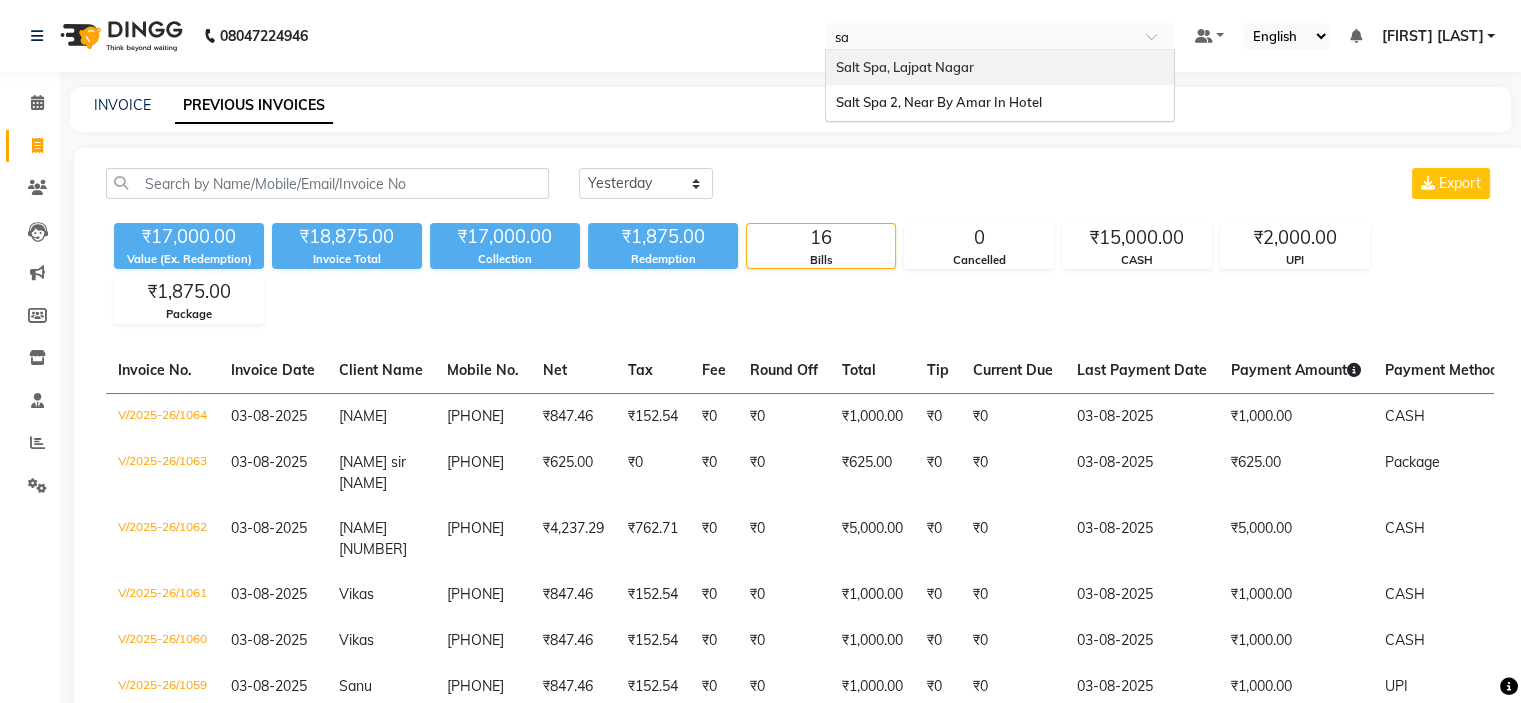 type on "sal" 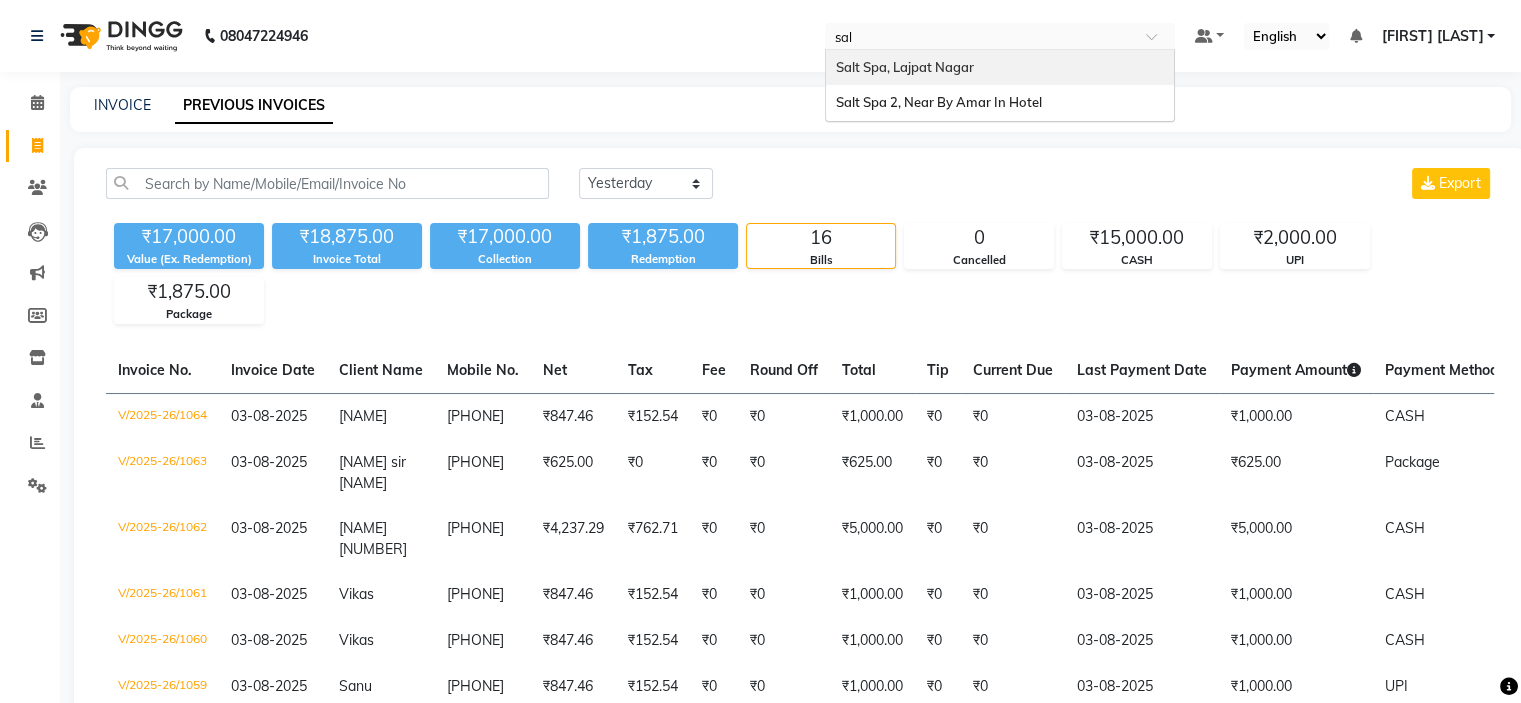 type 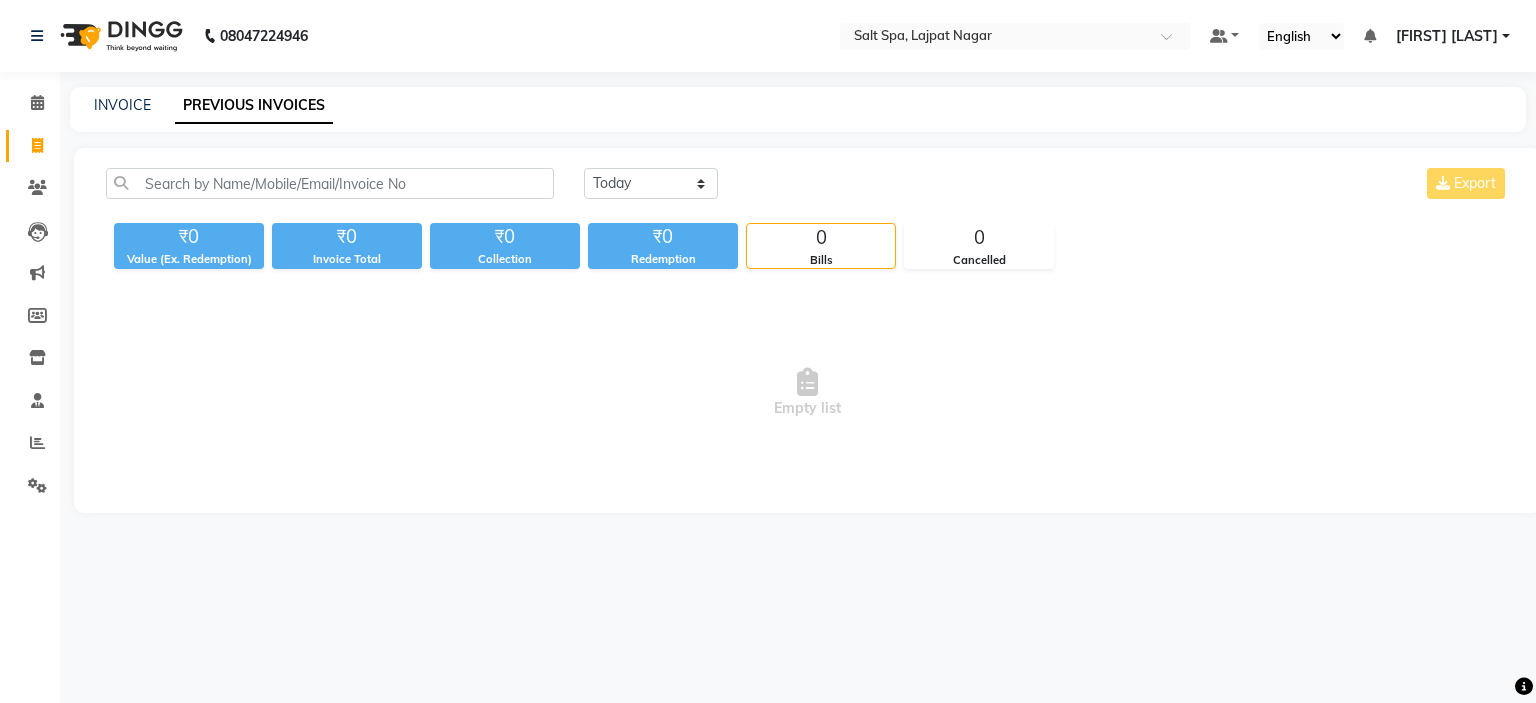 scroll, scrollTop: 0, scrollLeft: 0, axis: both 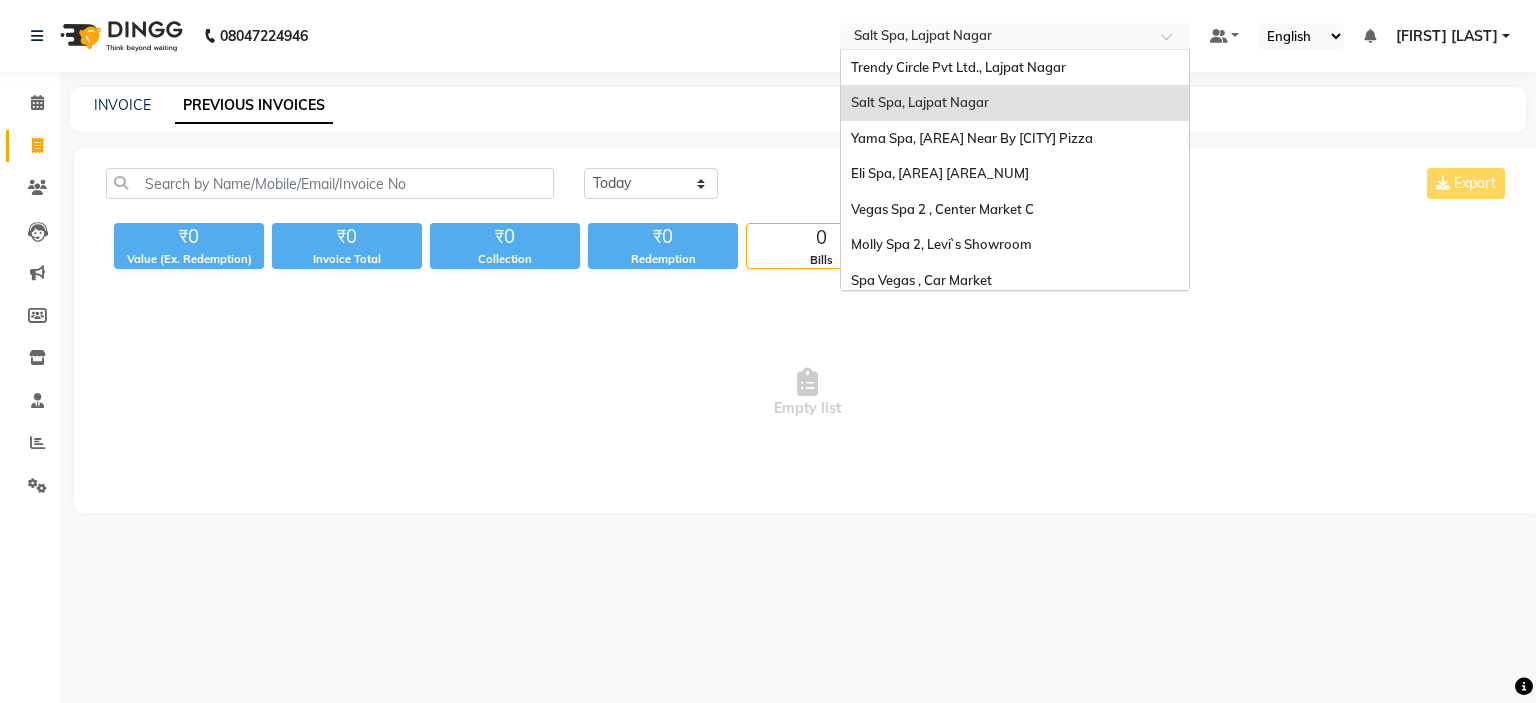click at bounding box center [995, 38] 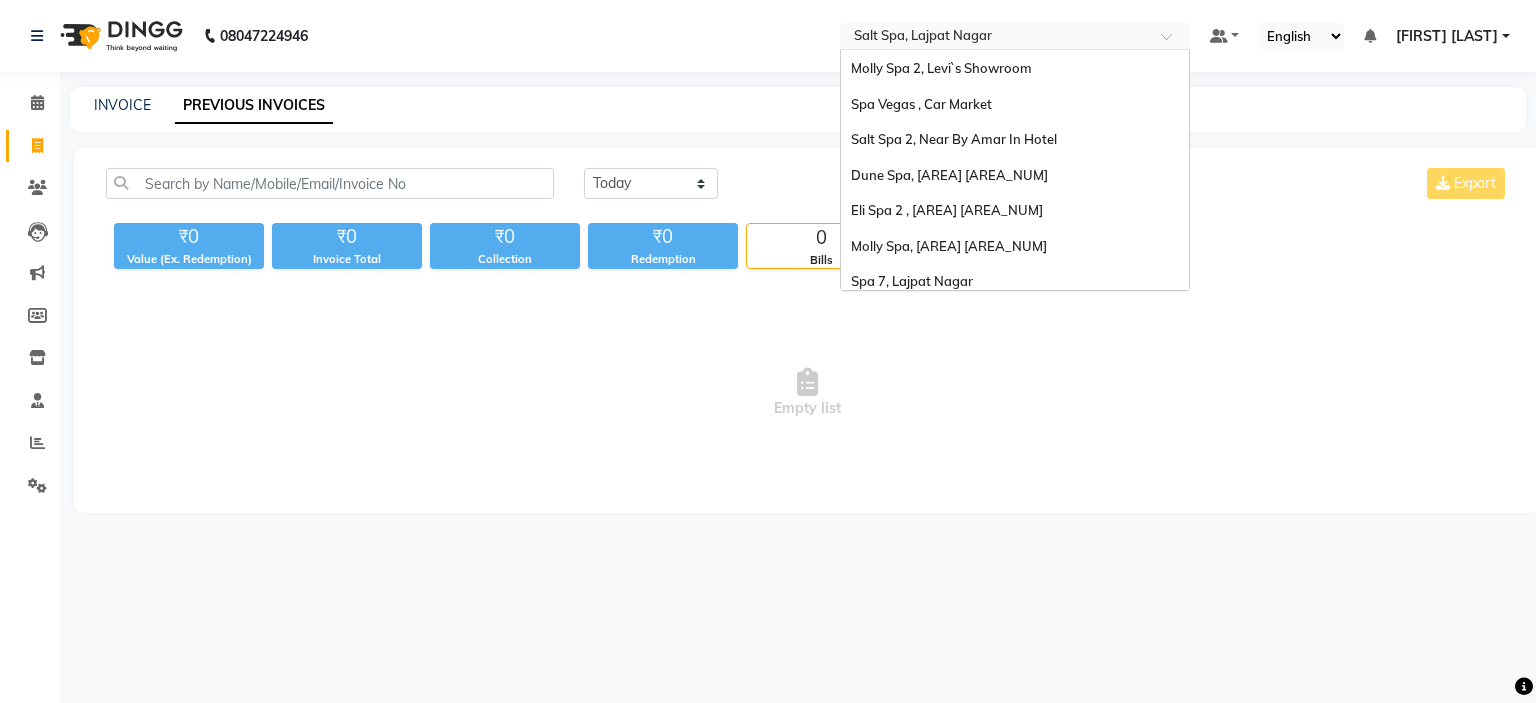 scroll, scrollTop: 177, scrollLeft: 0, axis: vertical 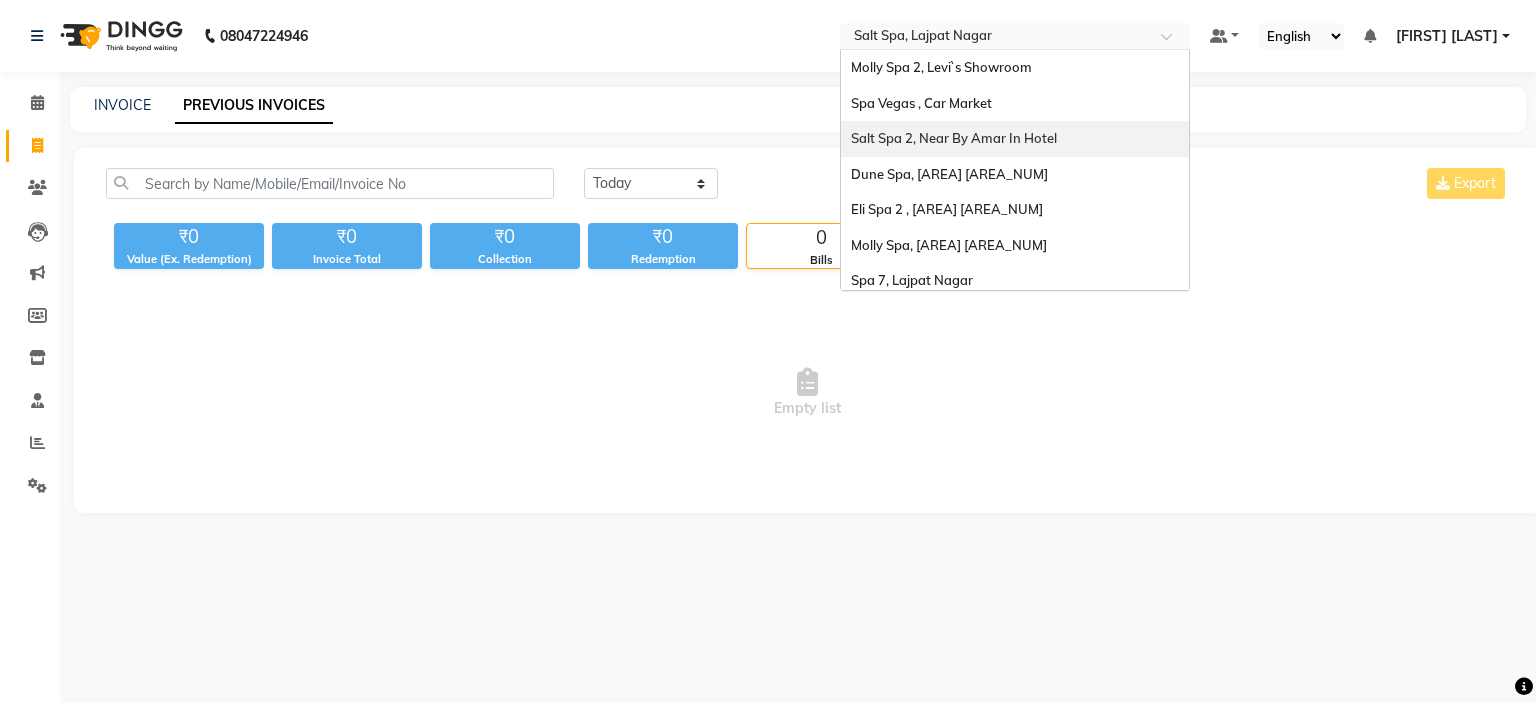 click on "Salt Spa 2, Near By Amar In Hotel" at bounding box center [1015, 139] 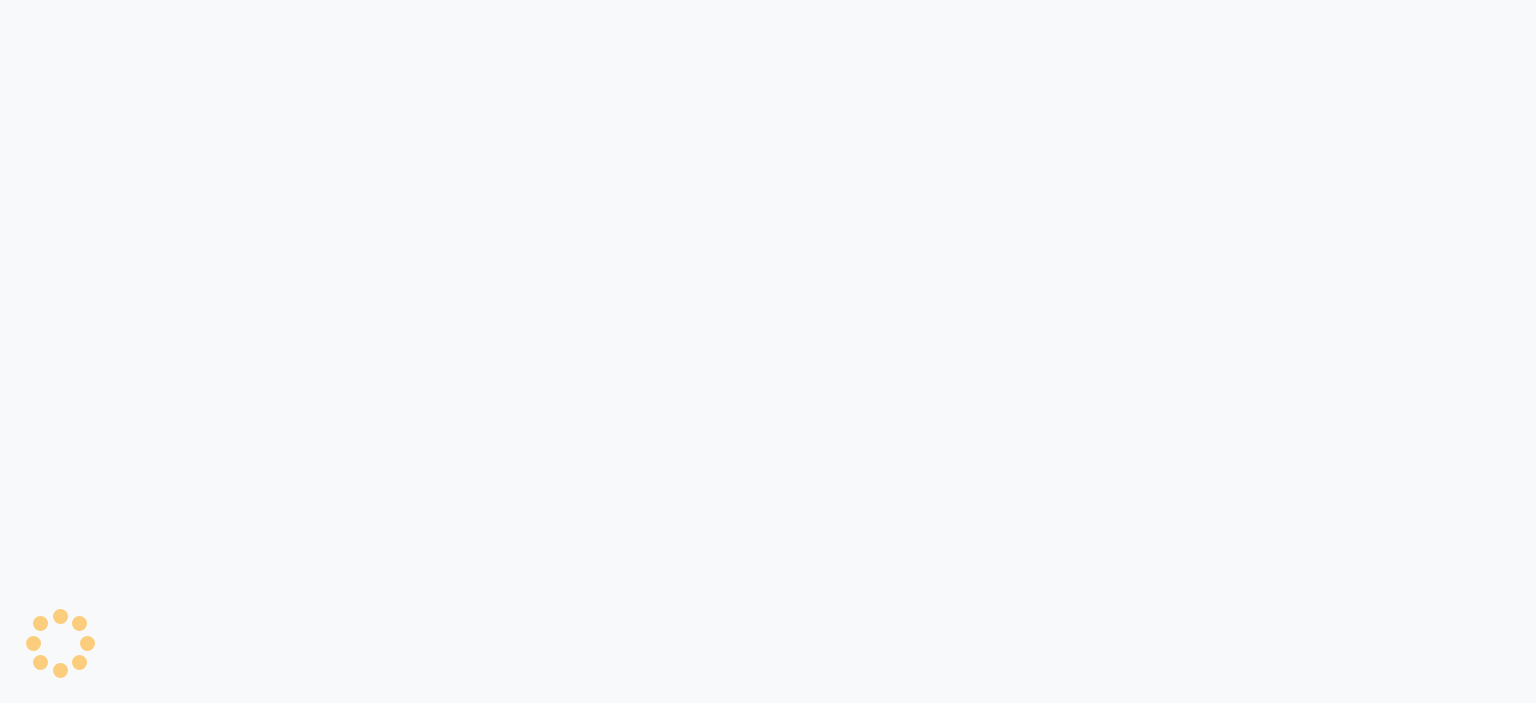 scroll, scrollTop: 0, scrollLeft: 0, axis: both 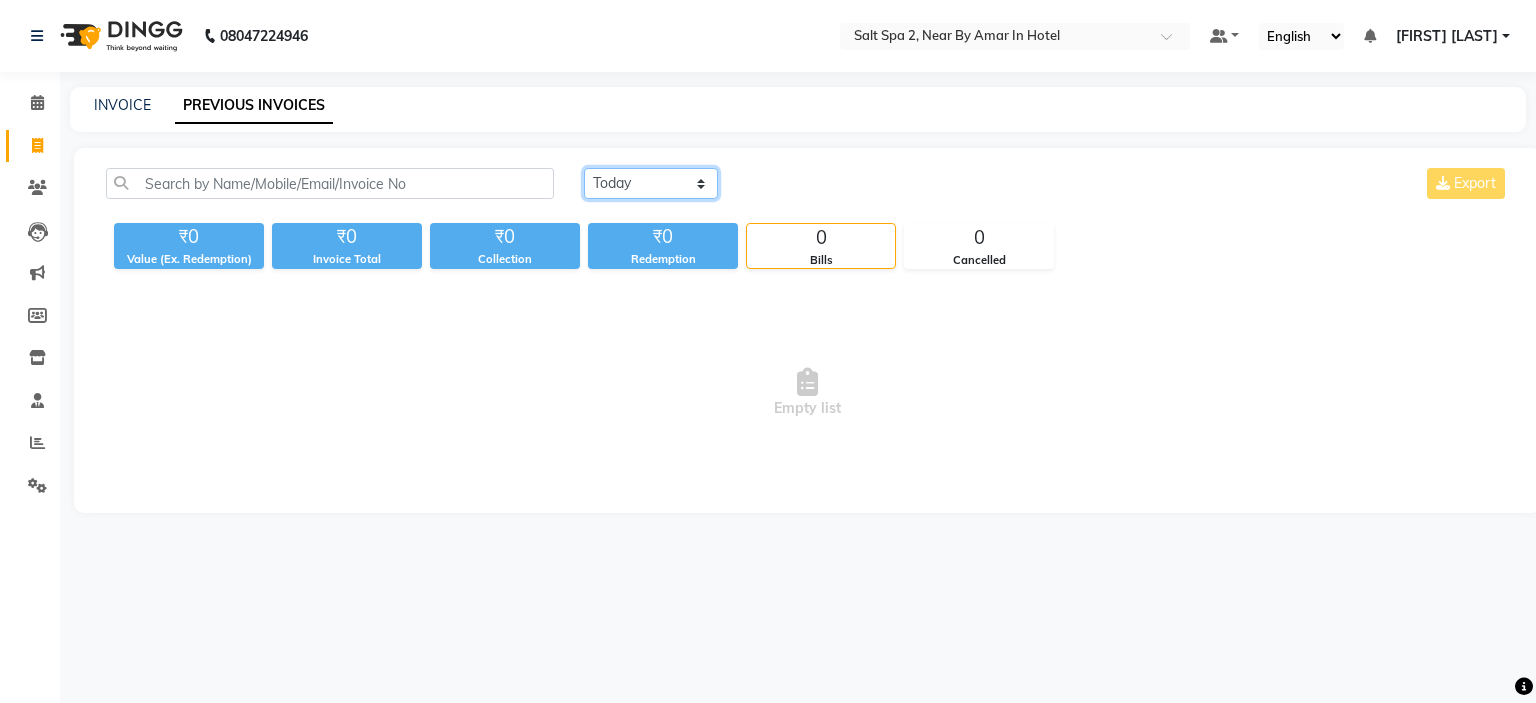 click on "Today Yesterday Custom Range" 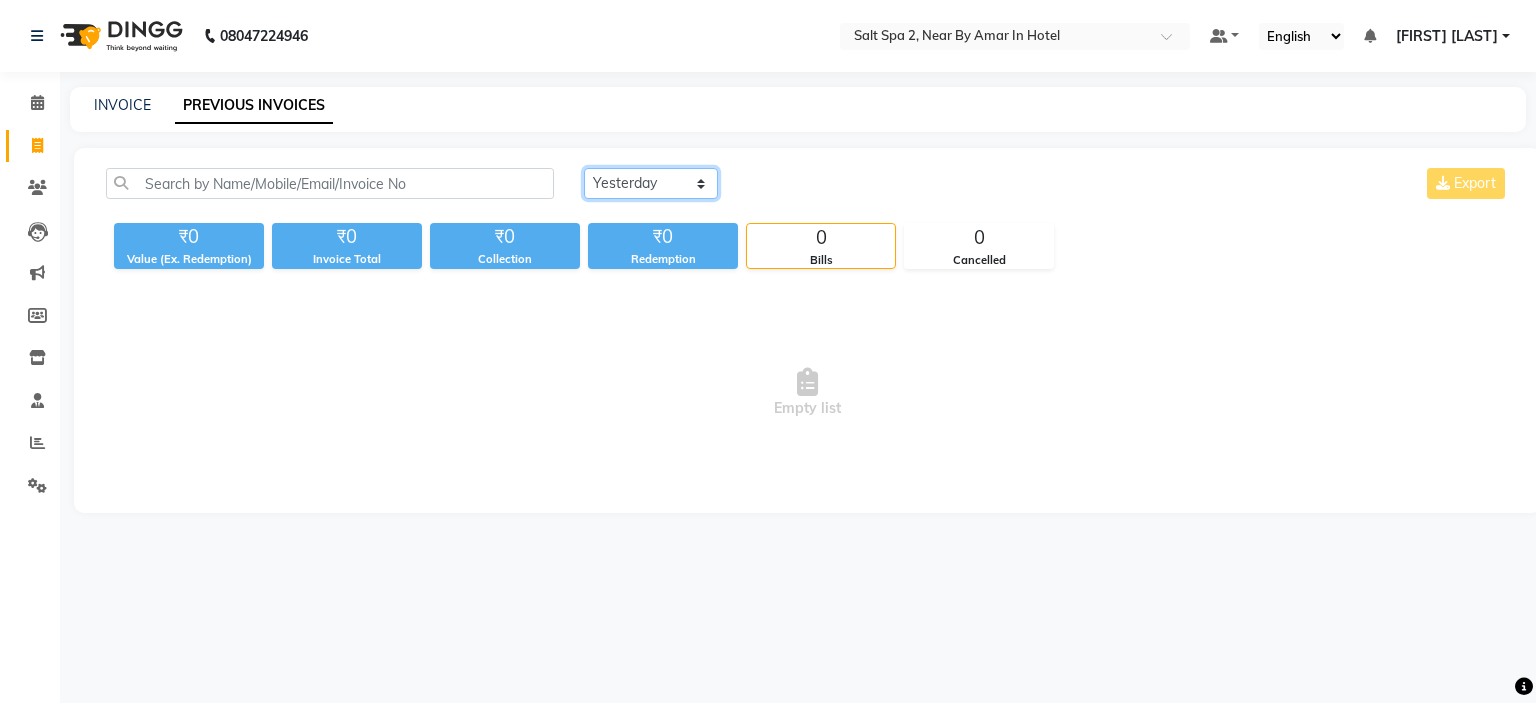 click on "Today Yesterday Custom Range" 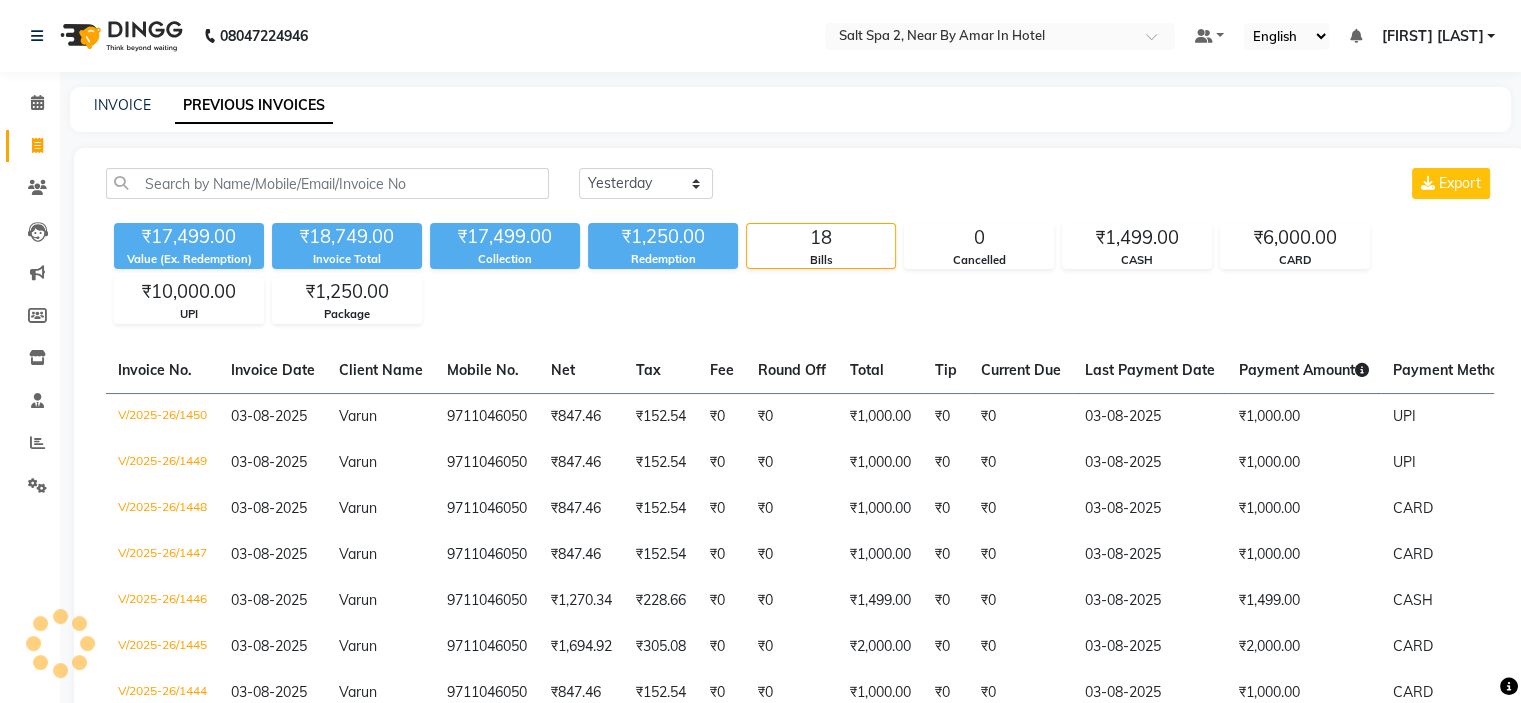 click on "₹1,250.00" 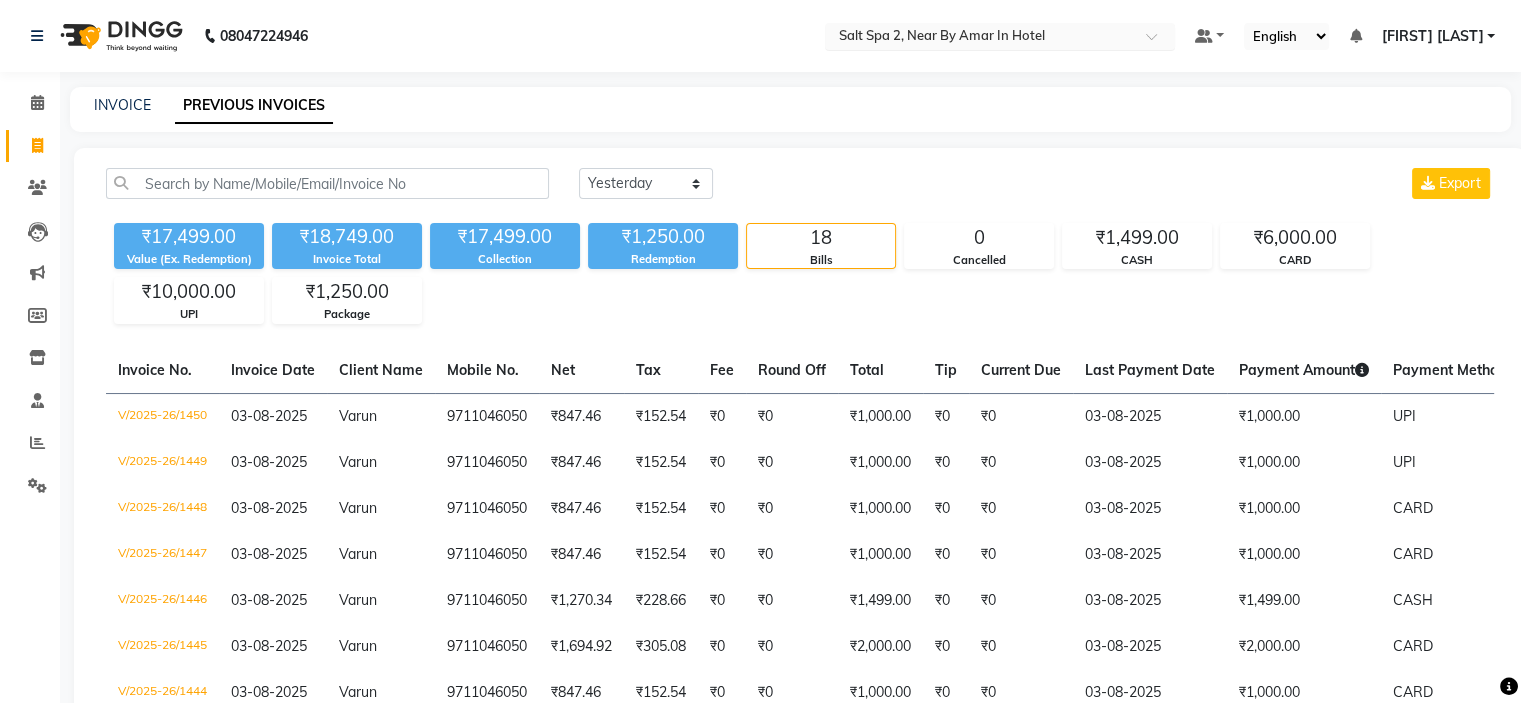 click at bounding box center (980, 38) 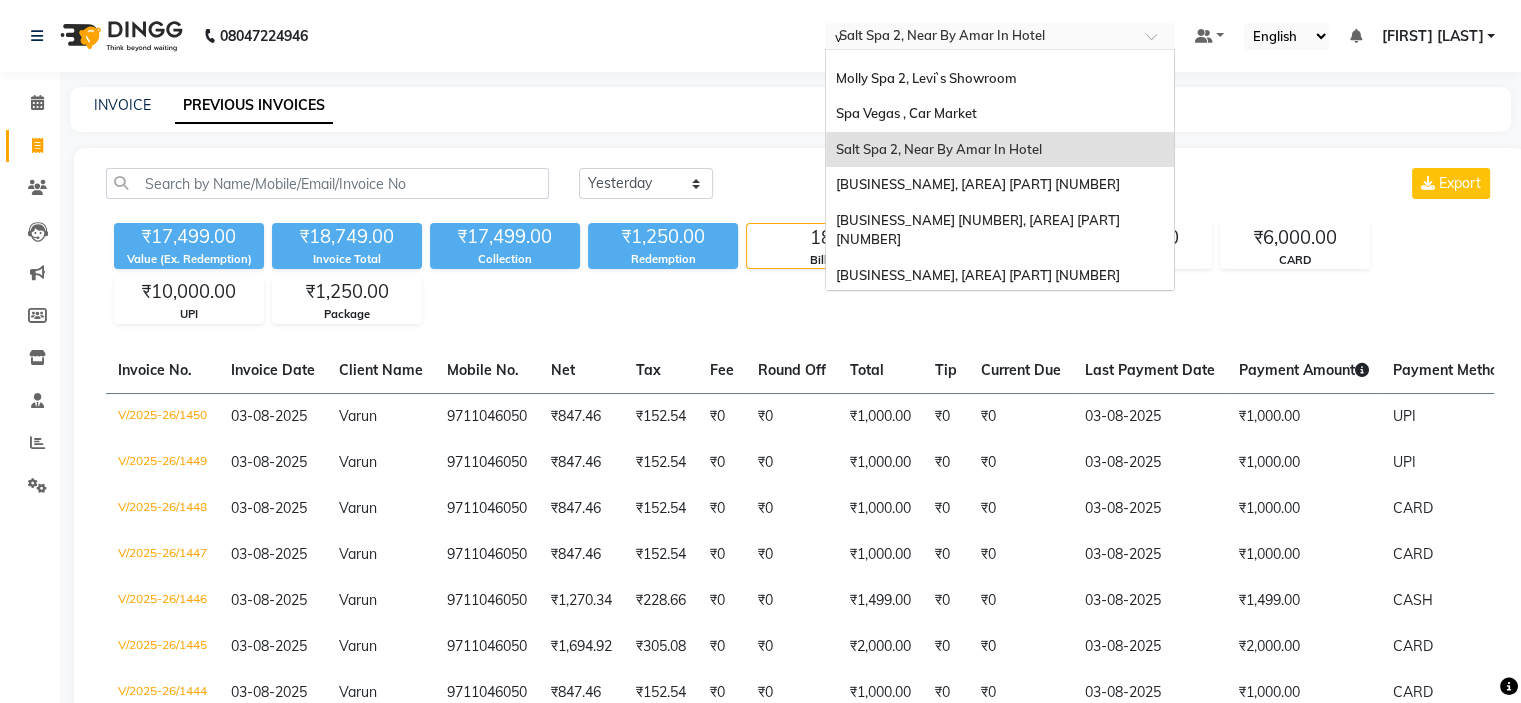 scroll, scrollTop: 0, scrollLeft: 0, axis: both 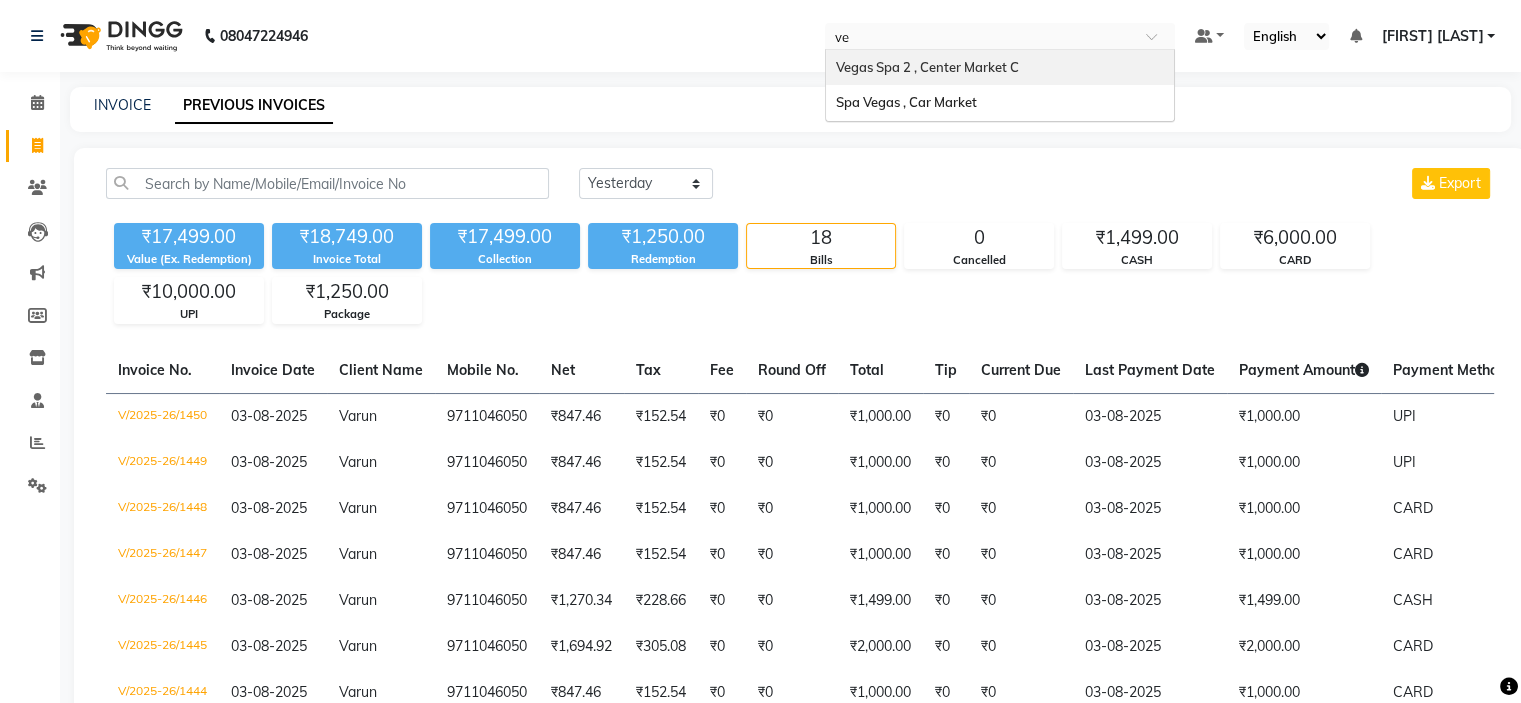 type on "v" 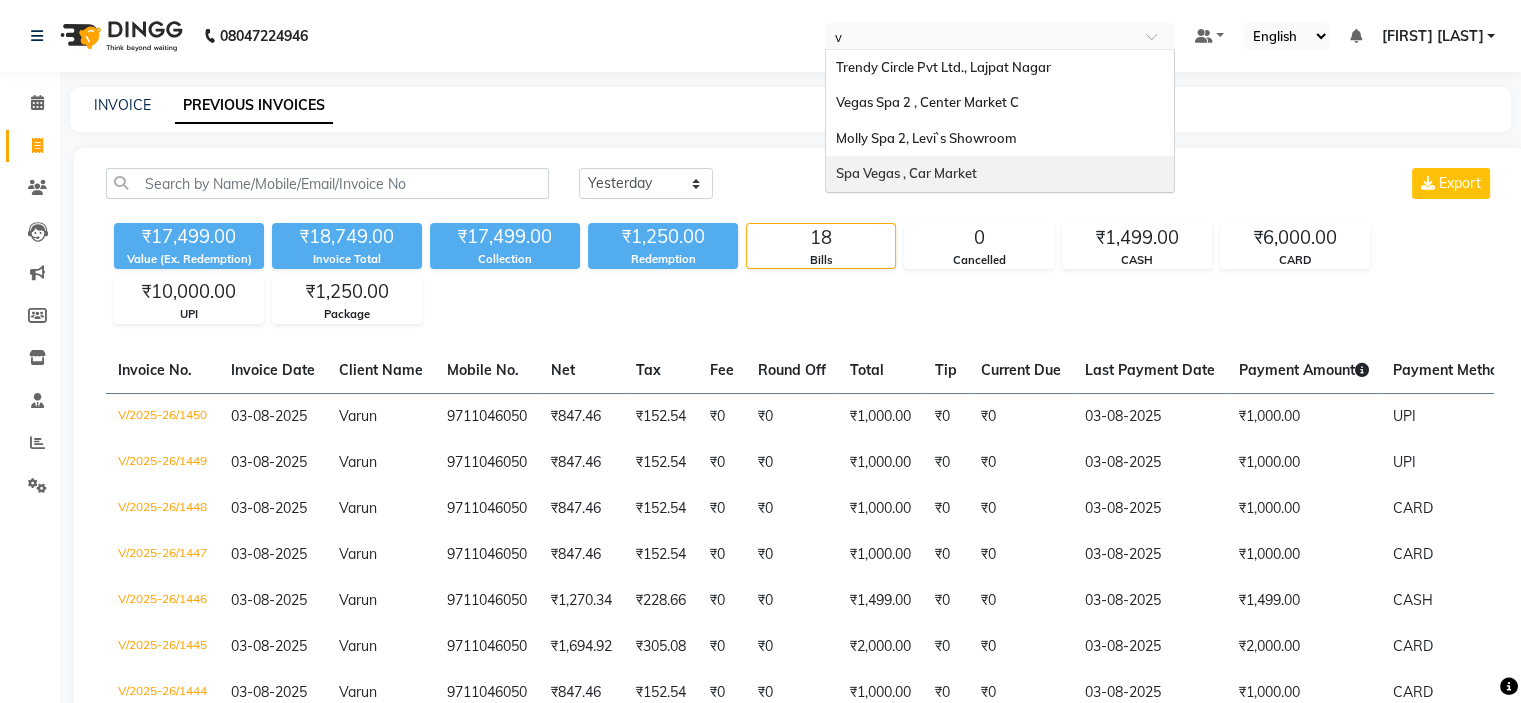 type 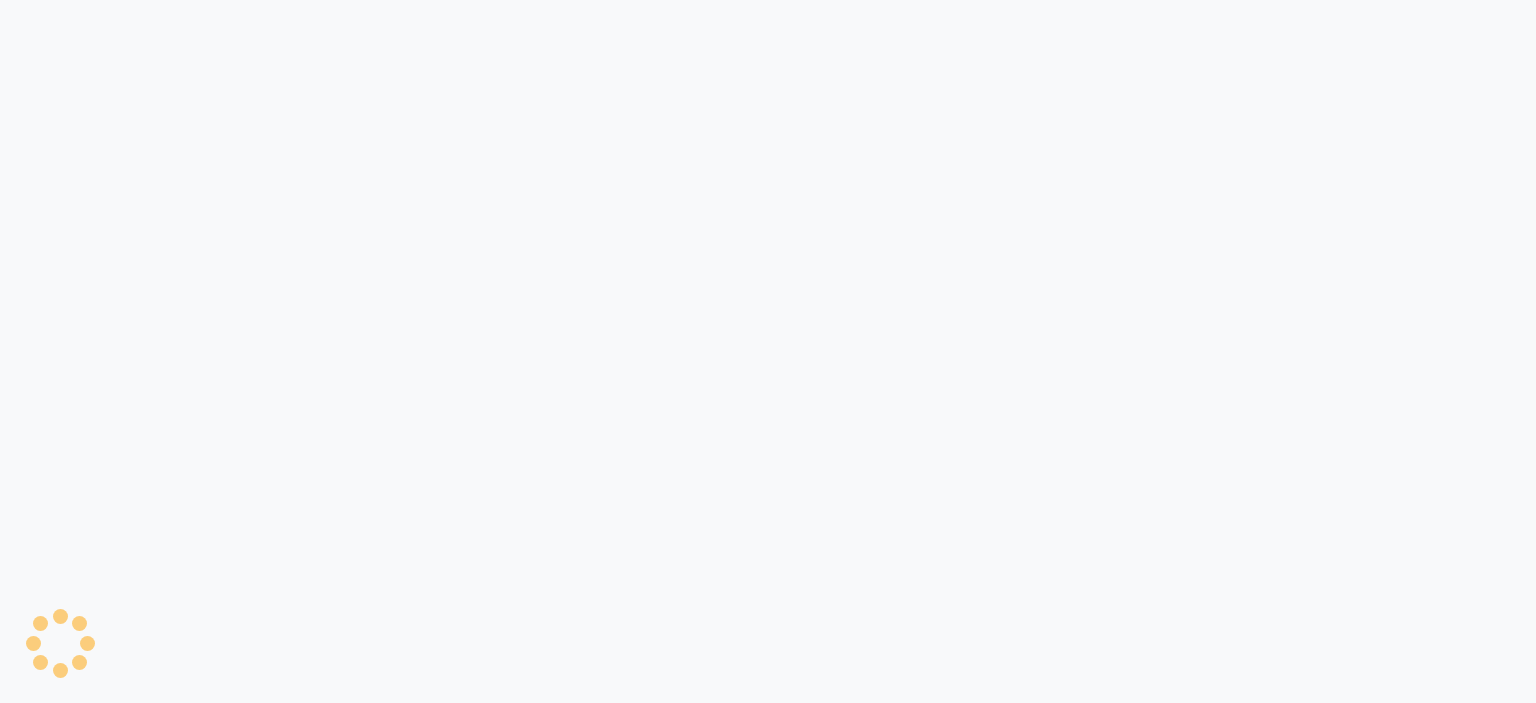 scroll, scrollTop: 0, scrollLeft: 0, axis: both 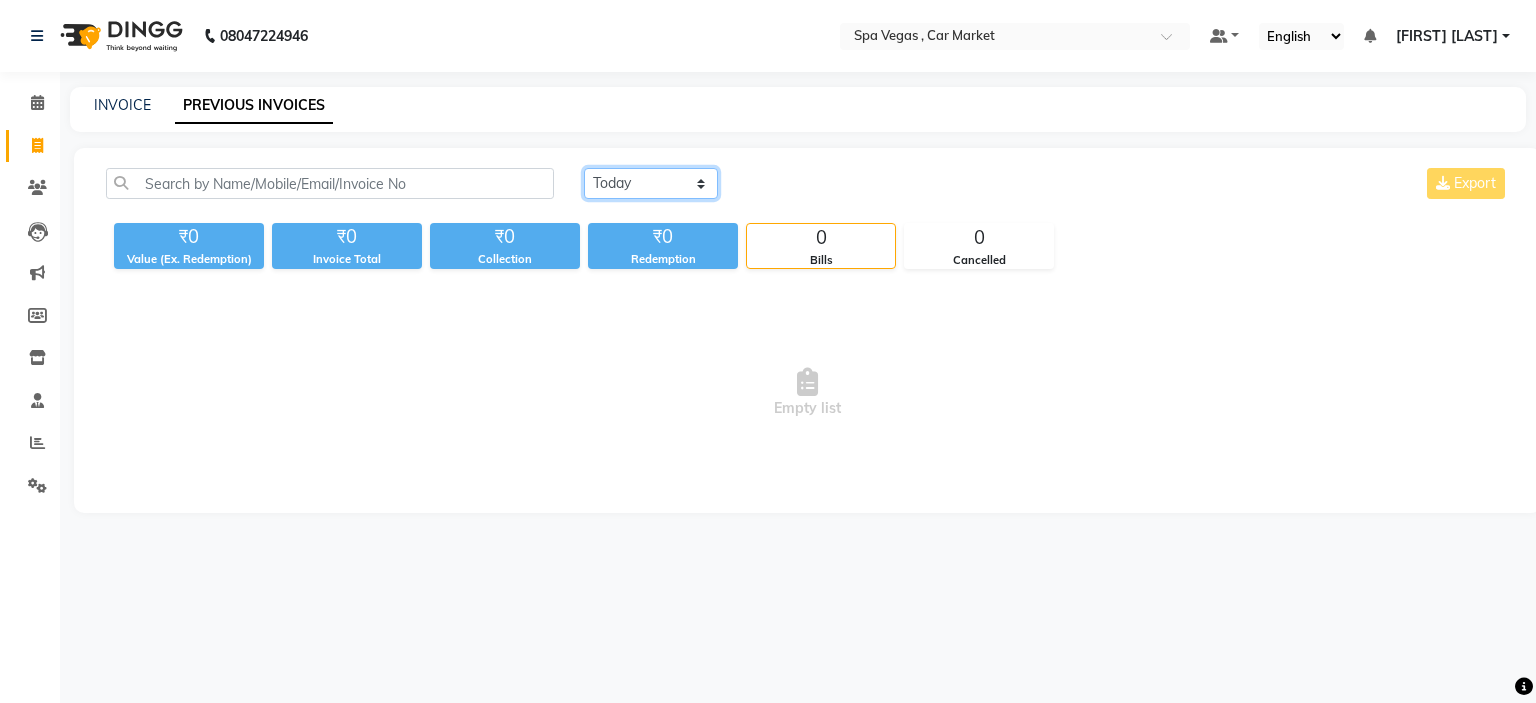 drag, startPoint x: 629, startPoint y: 187, endPoint x: 642, endPoint y: 243, distance: 57.48913 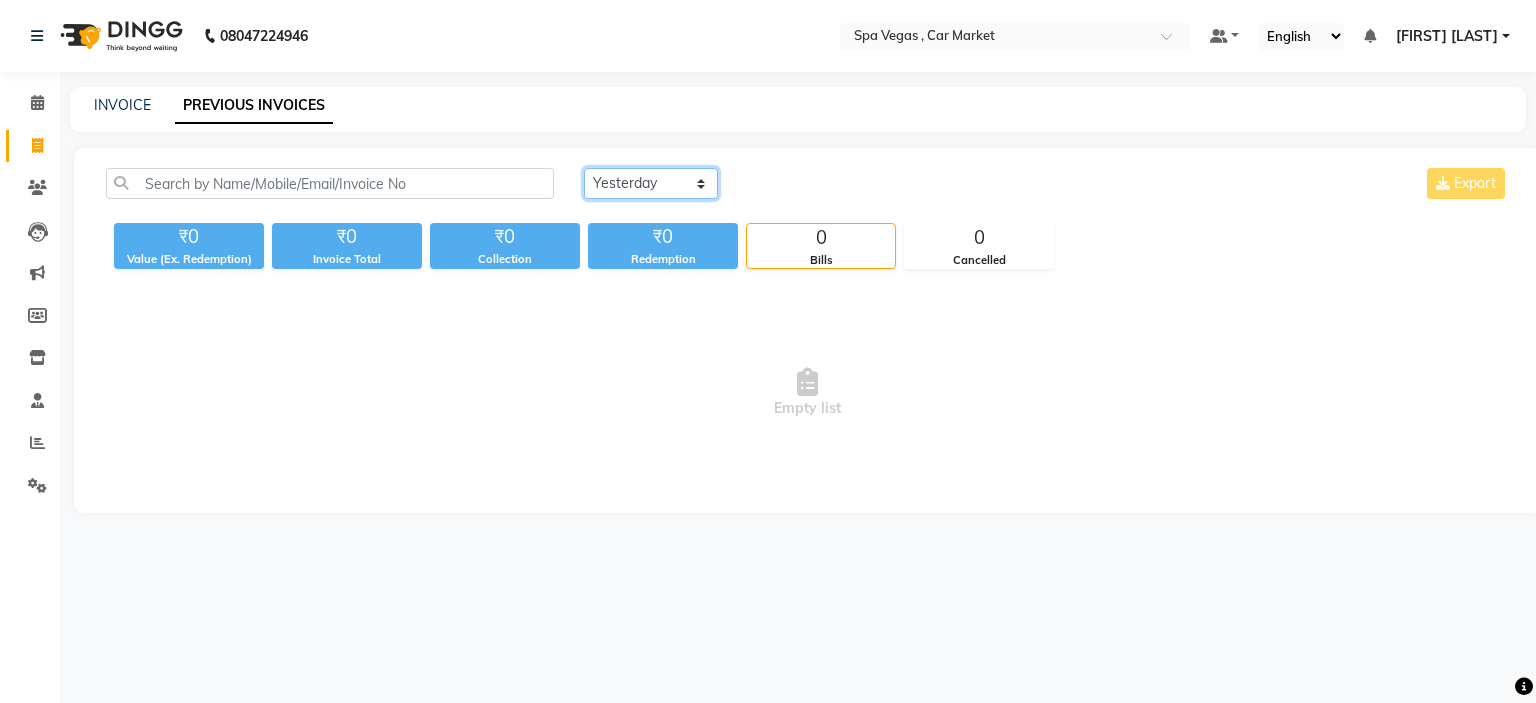 click on "Today Yesterday Custom Range" 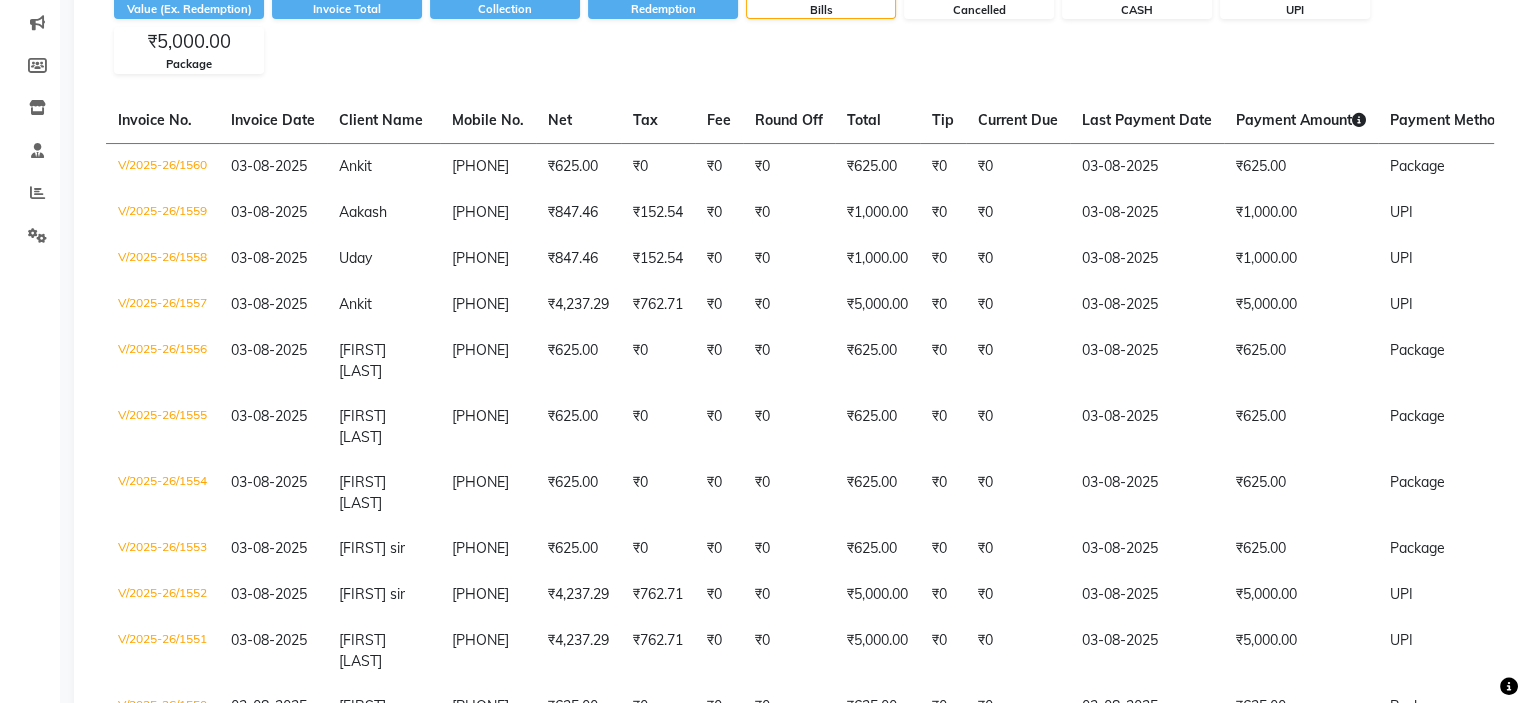 scroll, scrollTop: 665, scrollLeft: 0, axis: vertical 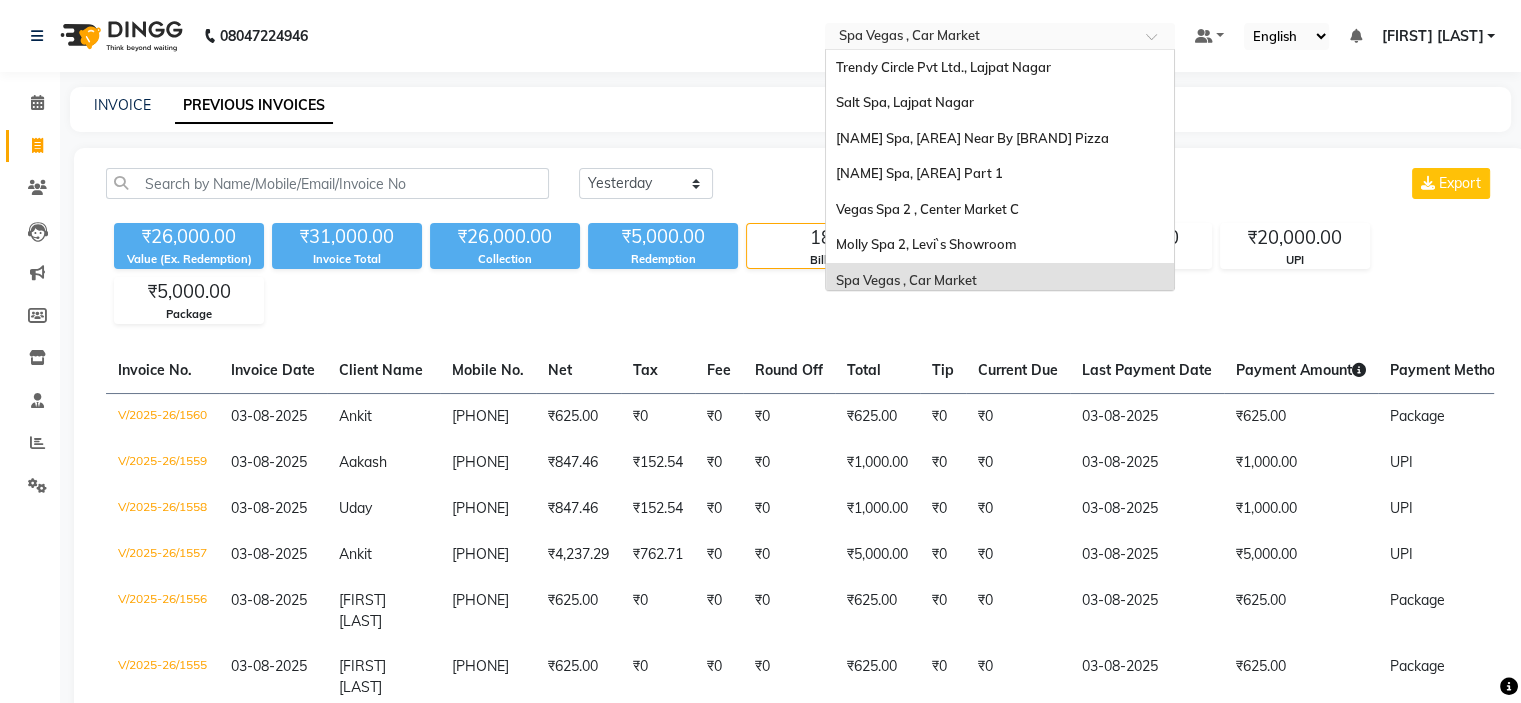 click at bounding box center (980, 38) 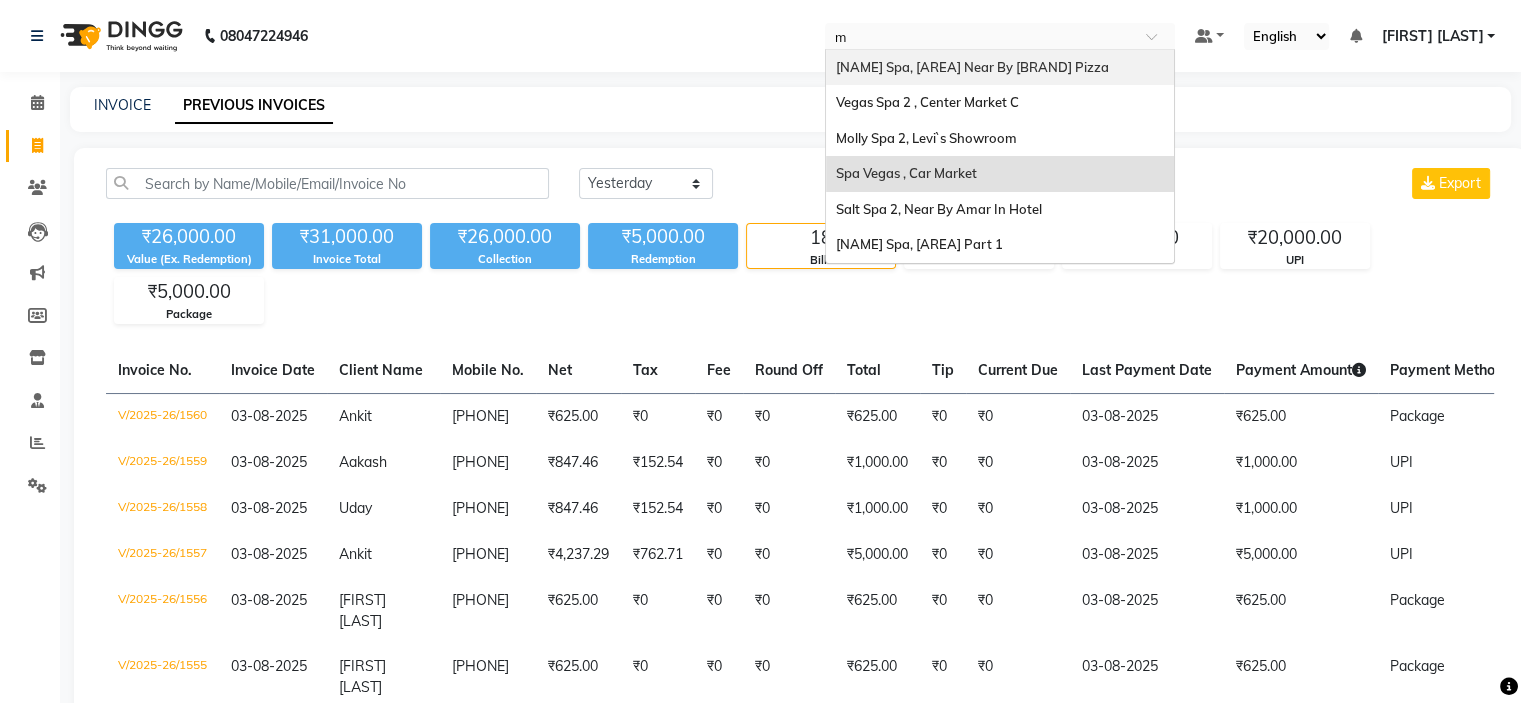 scroll, scrollTop: 0, scrollLeft: 0, axis: both 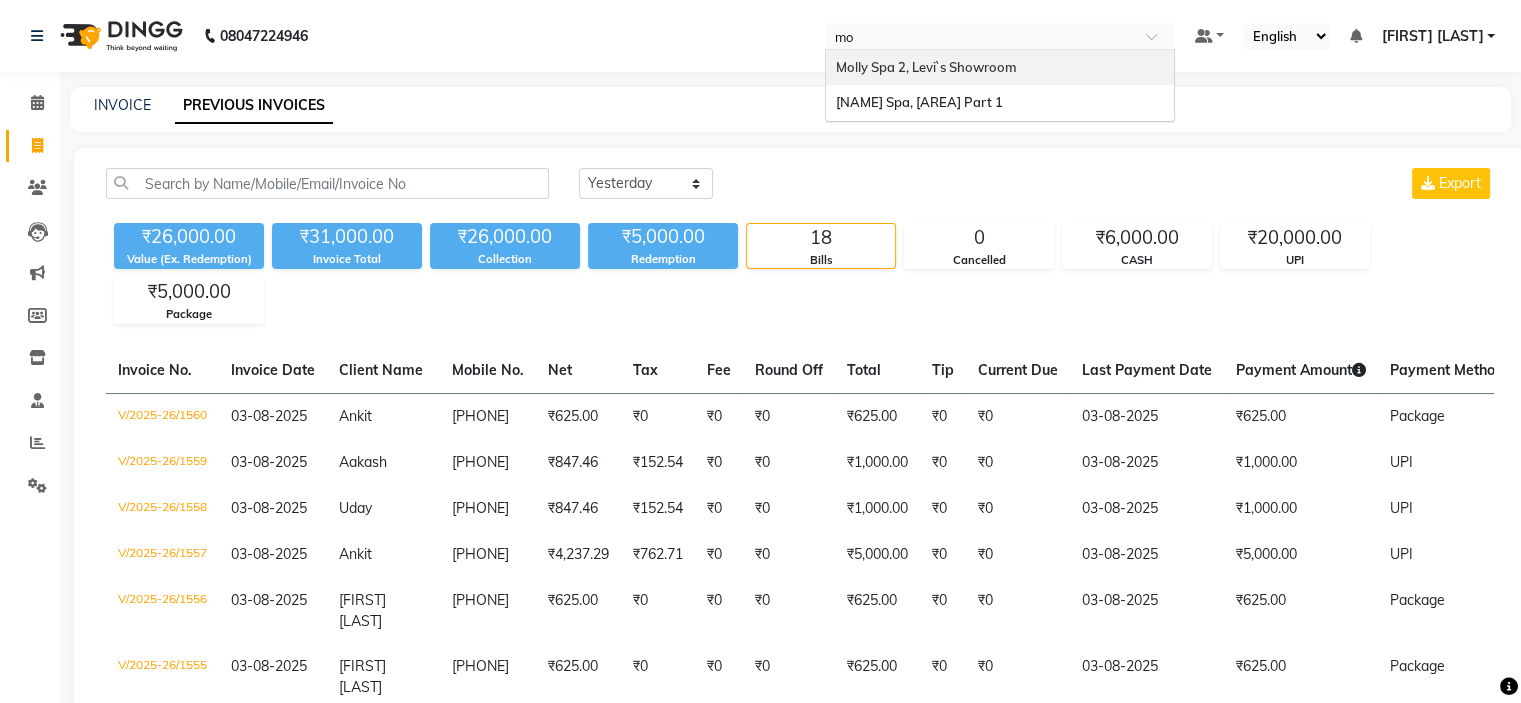 type 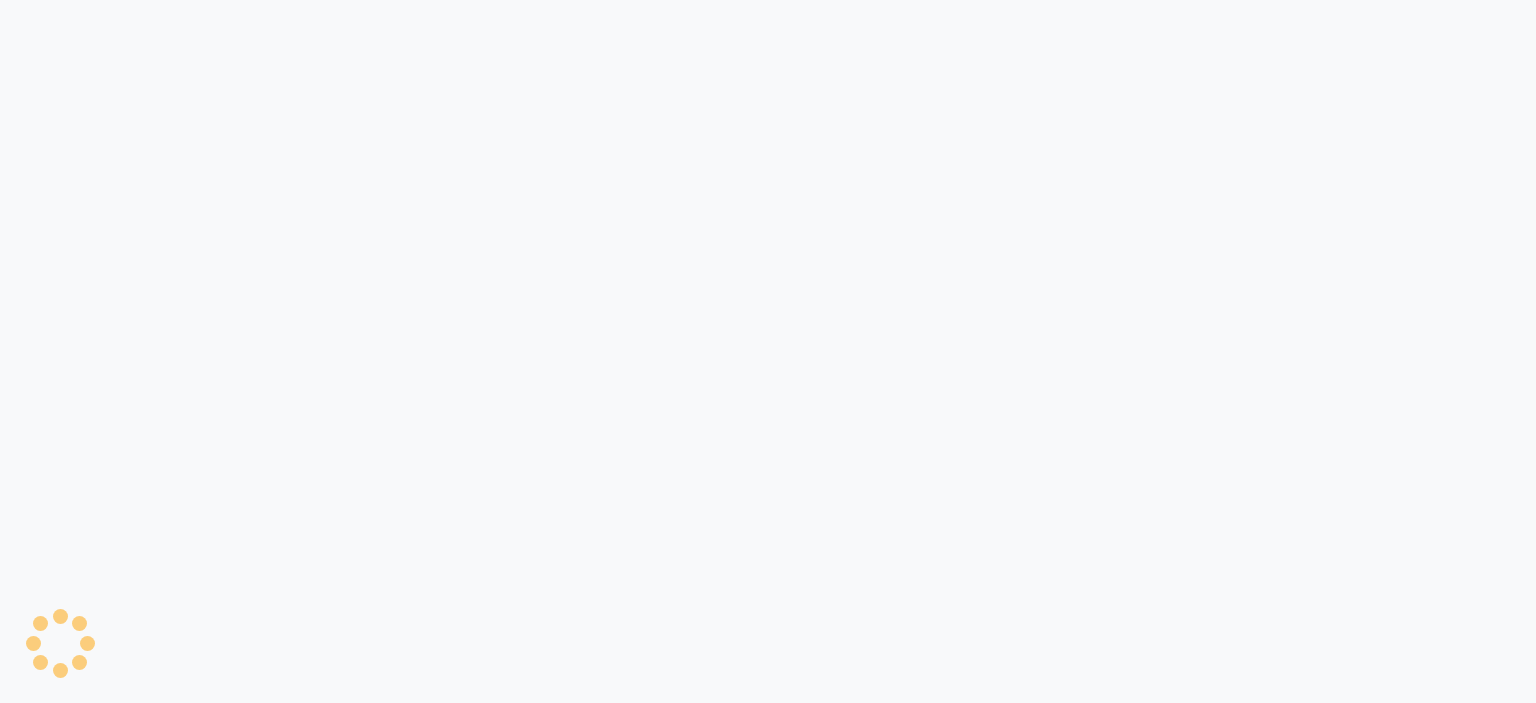 scroll, scrollTop: 0, scrollLeft: 0, axis: both 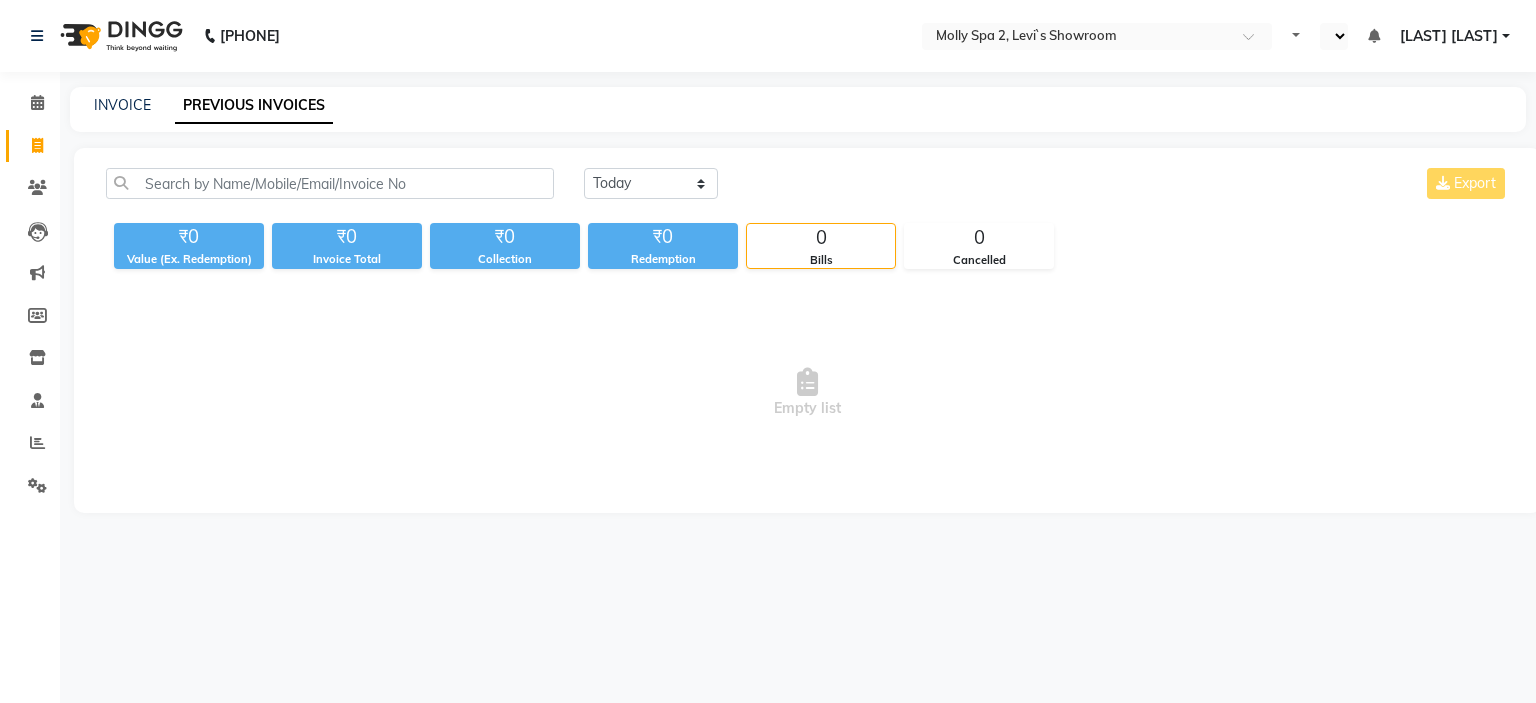 select on "en" 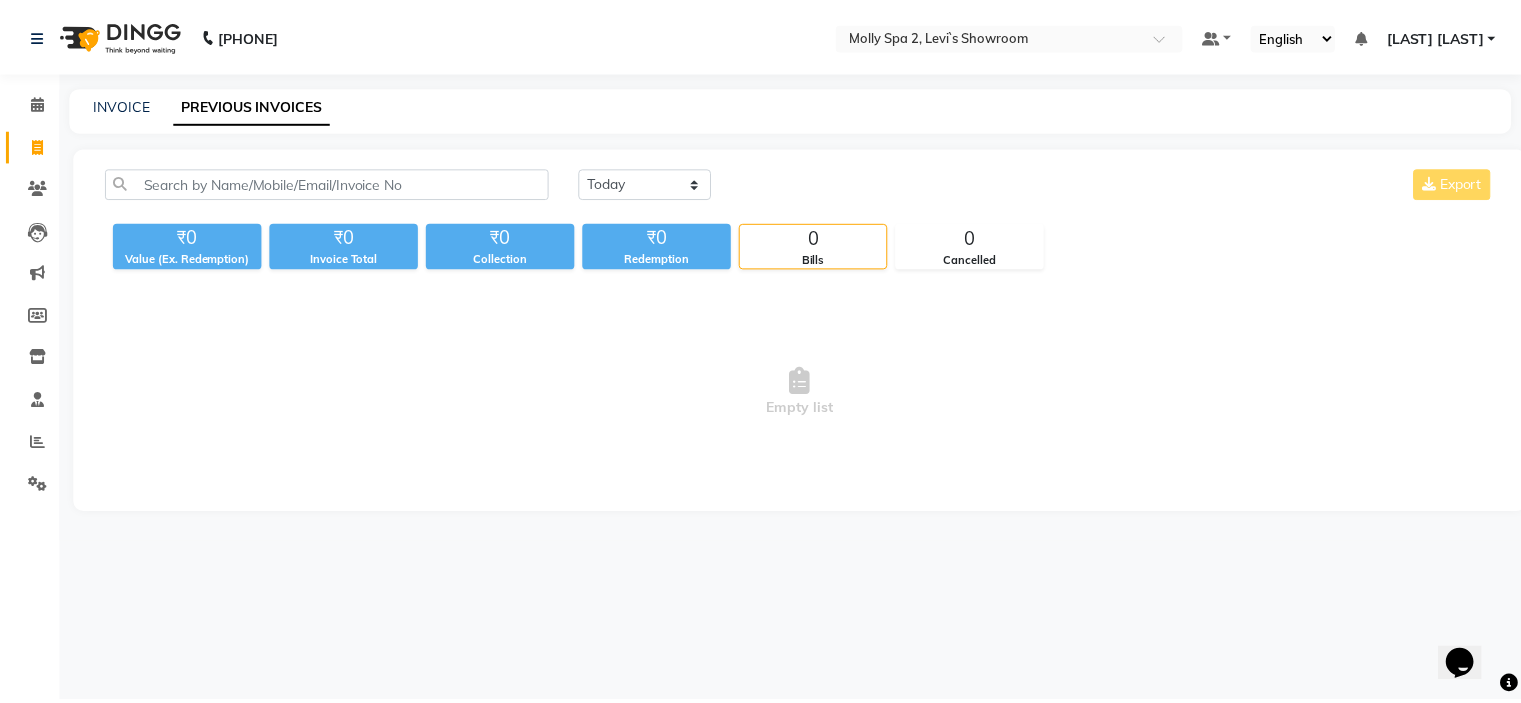 scroll, scrollTop: 0, scrollLeft: 0, axis: both 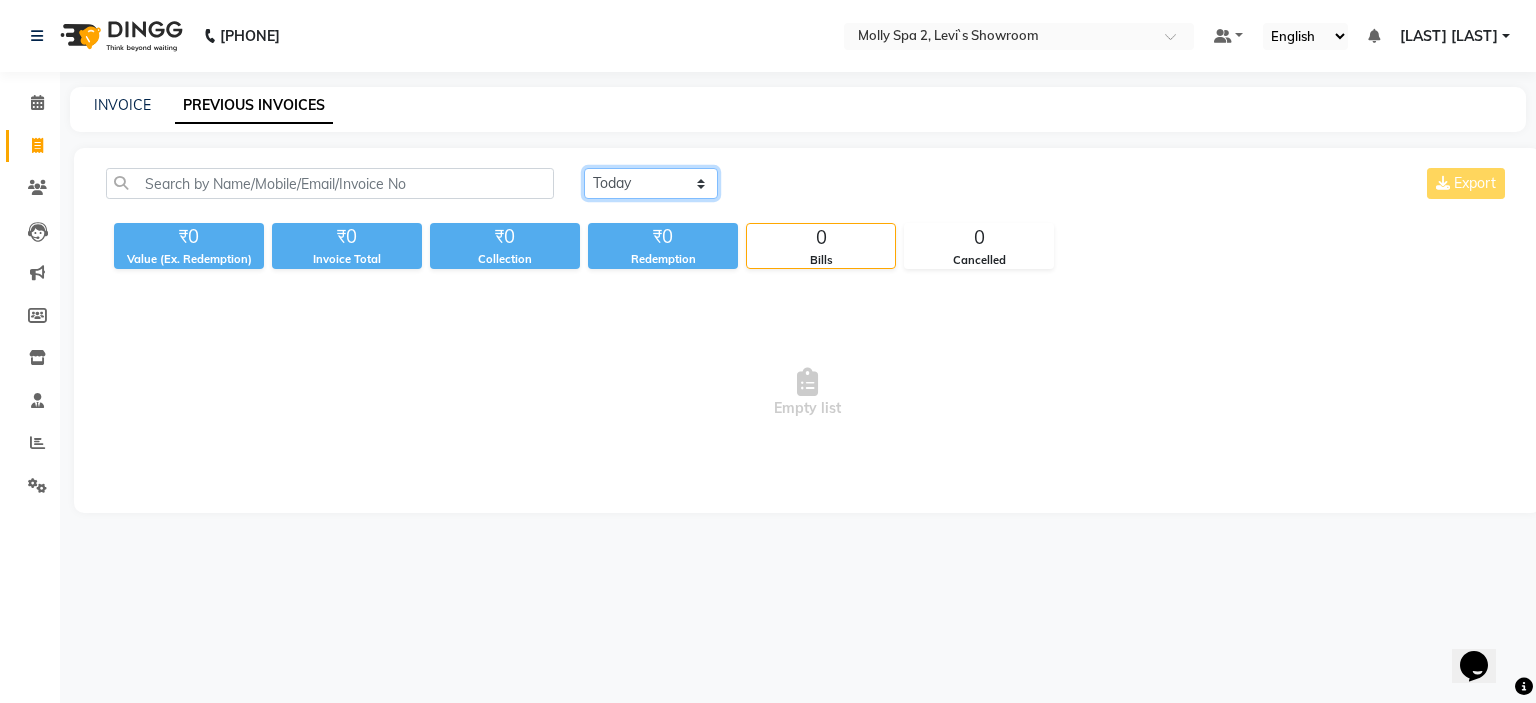 click on "Today Yesterday Custom Range" 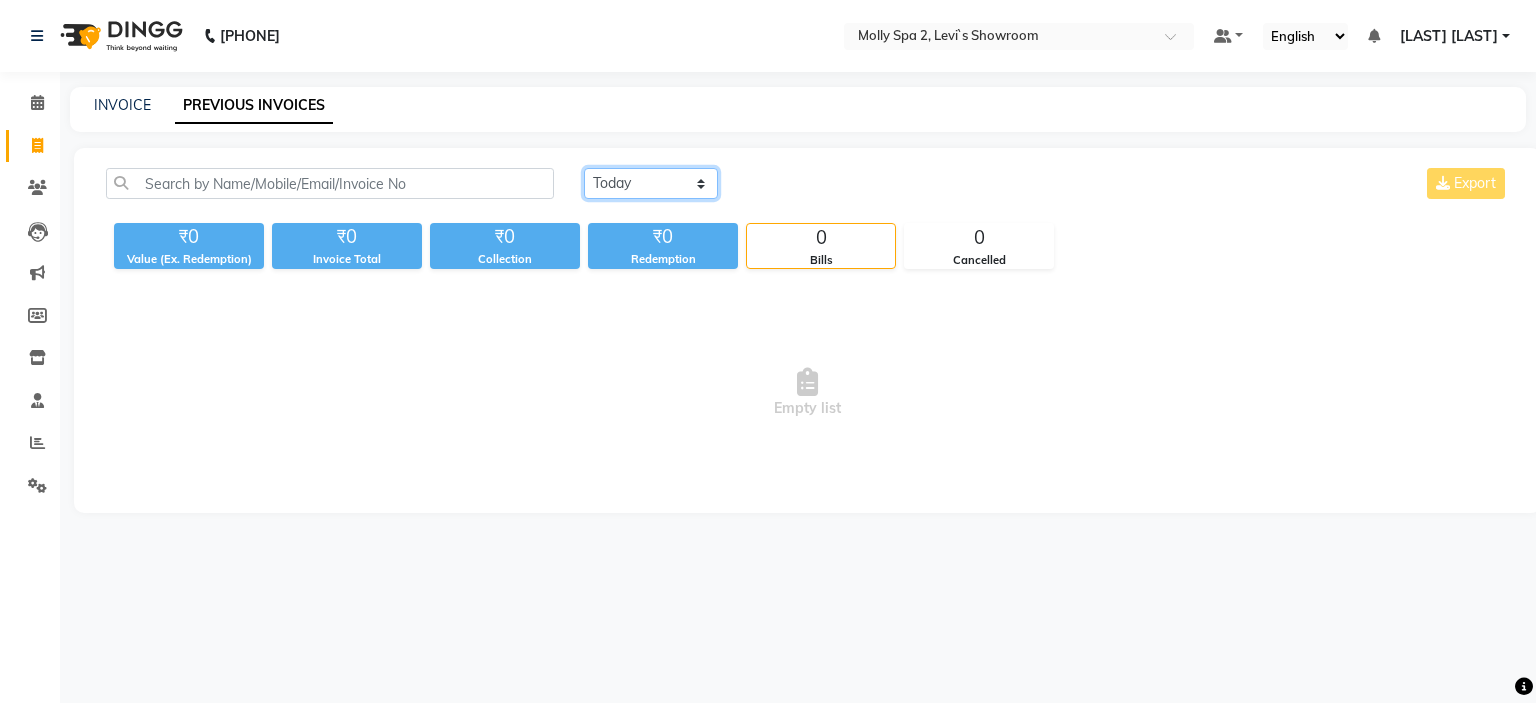 select on "yesterday" 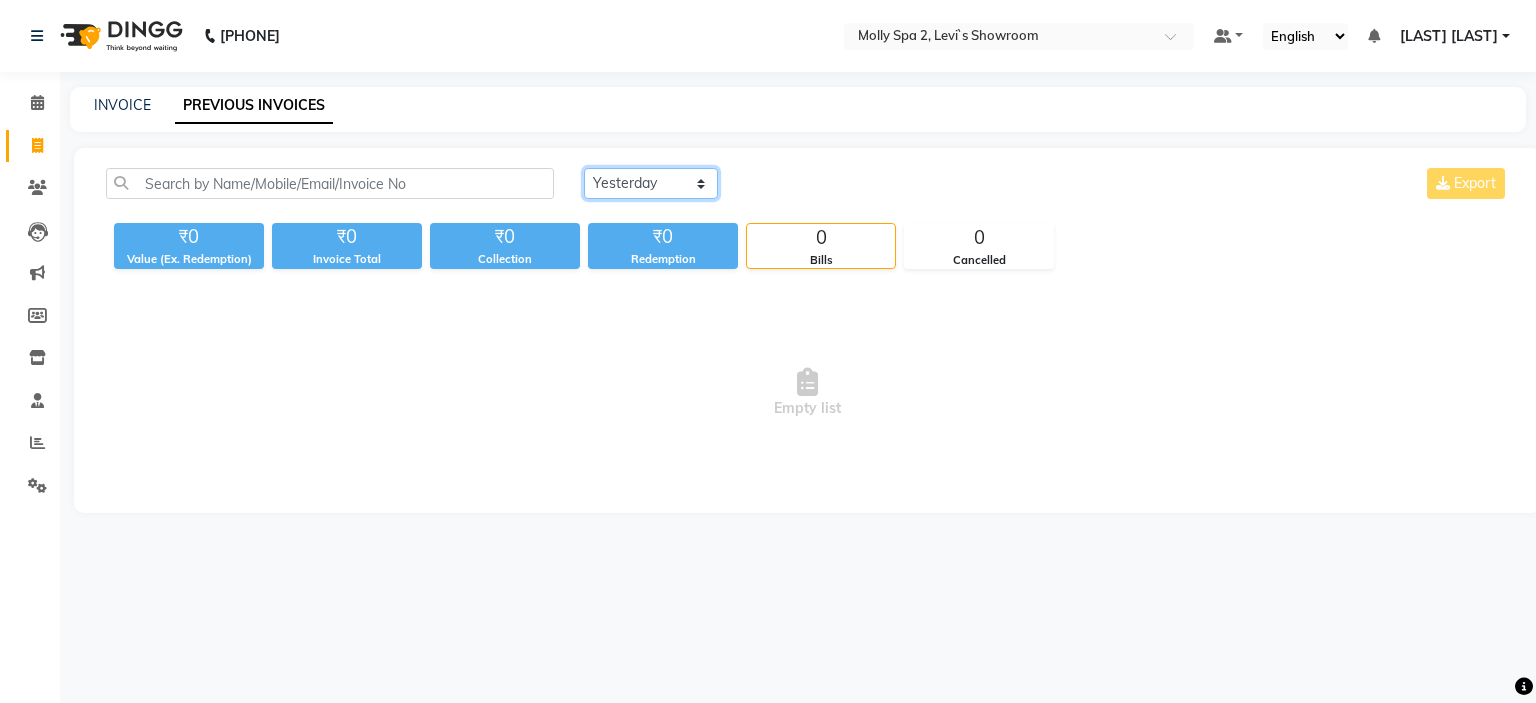click on "Today Yesterday Custom Range" 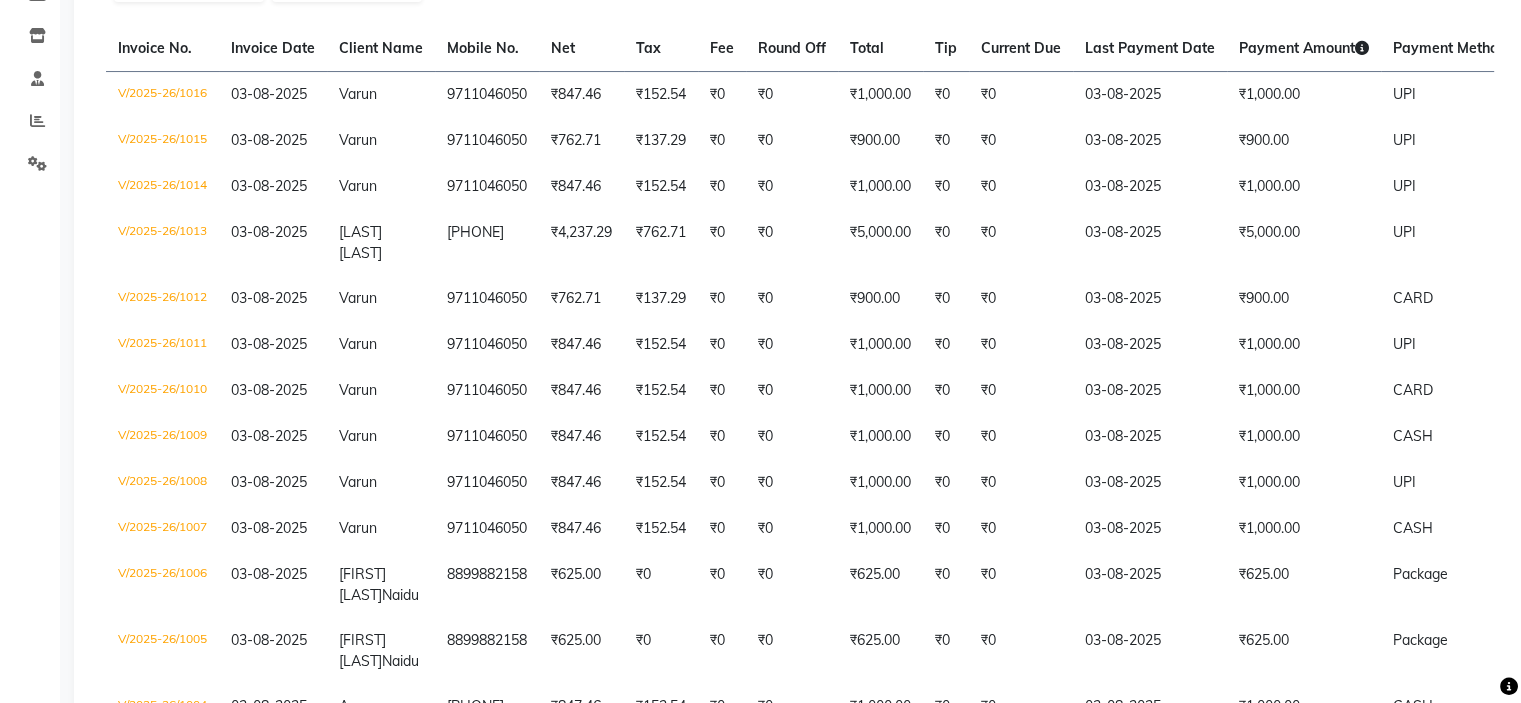 scroll, scrollTop: 316, scrollLeft: 0, axis: vertical 